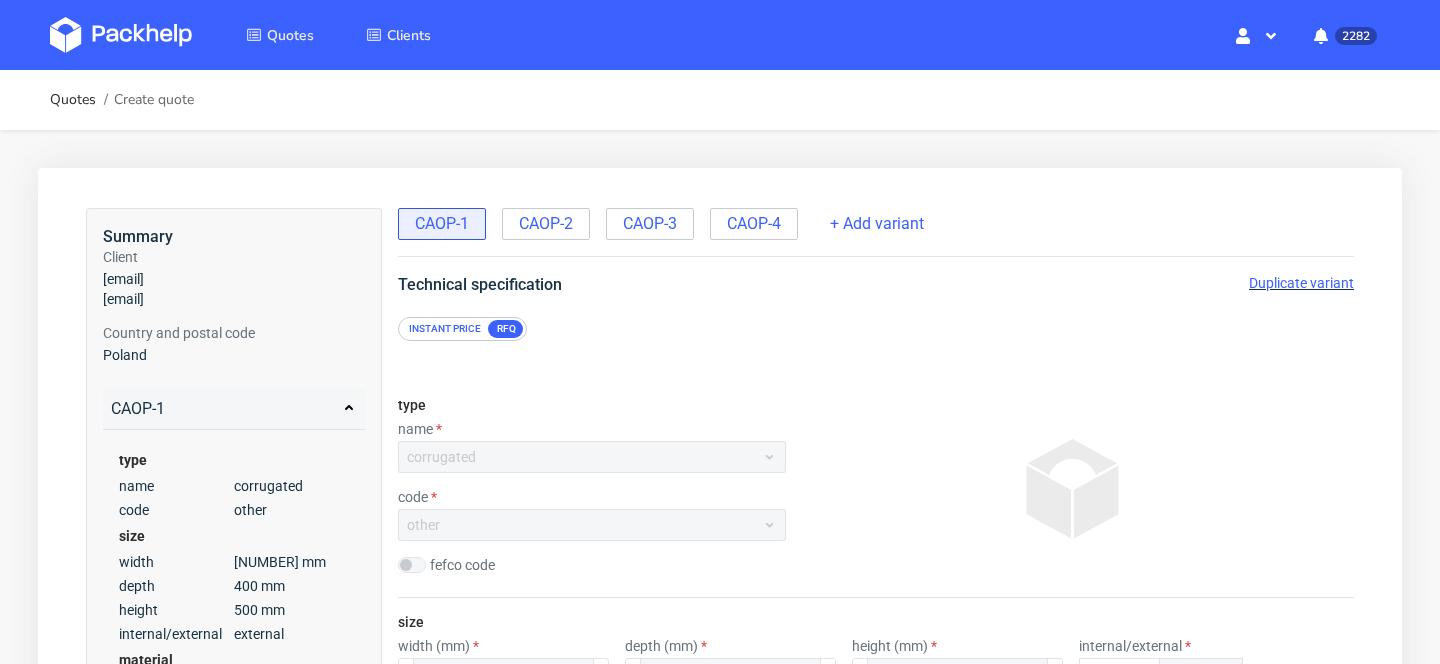 scroll, scrollTop: 0, scrollLeft: 0, axis: both 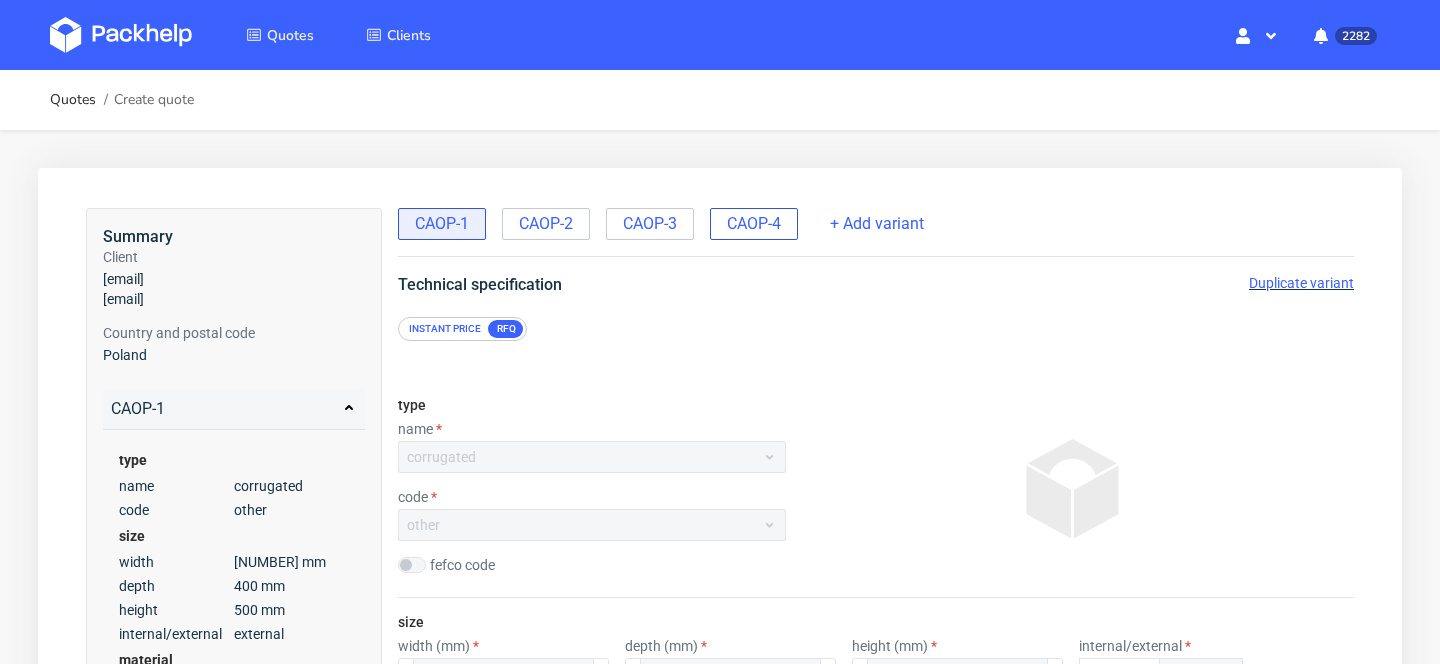 click on "CAOP-4" at bounding box center (754, 224) 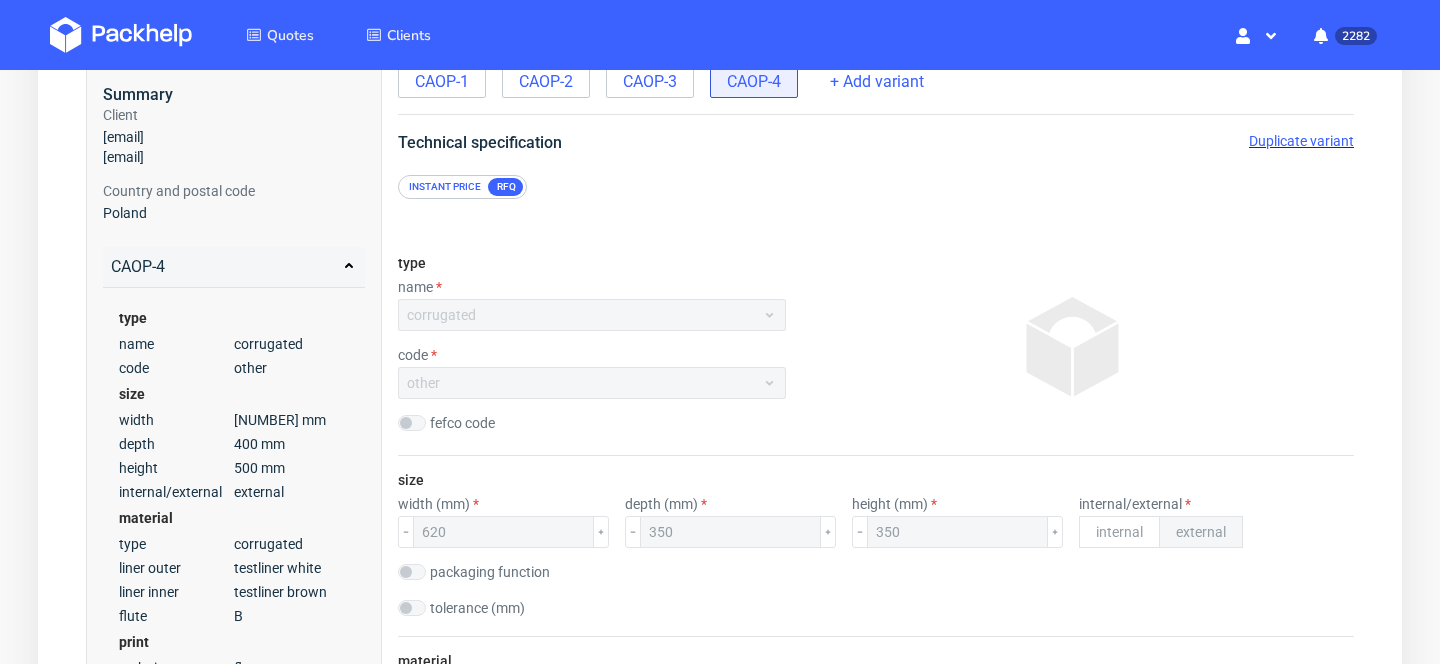 scroll, scrollTop: 59, scrollLeft: 0, axis: vertical 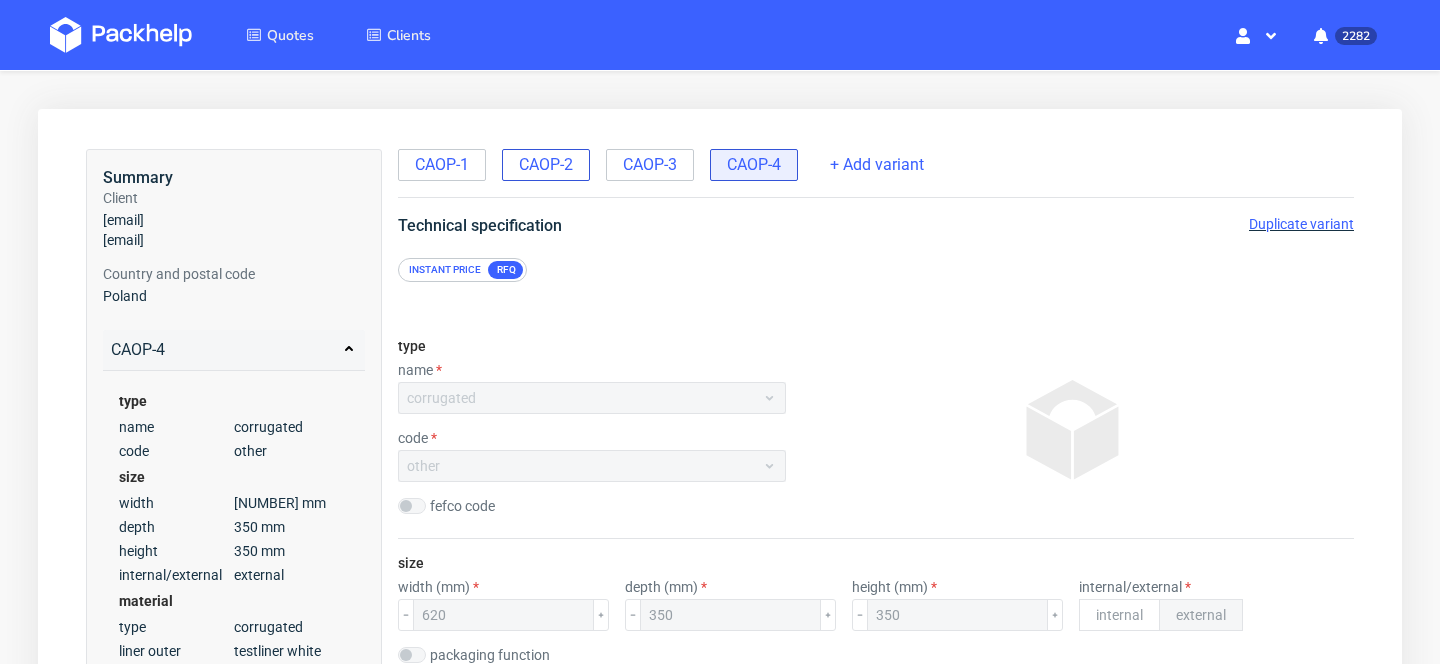 click on "CAOP-2" at bounding box center (546, 165) 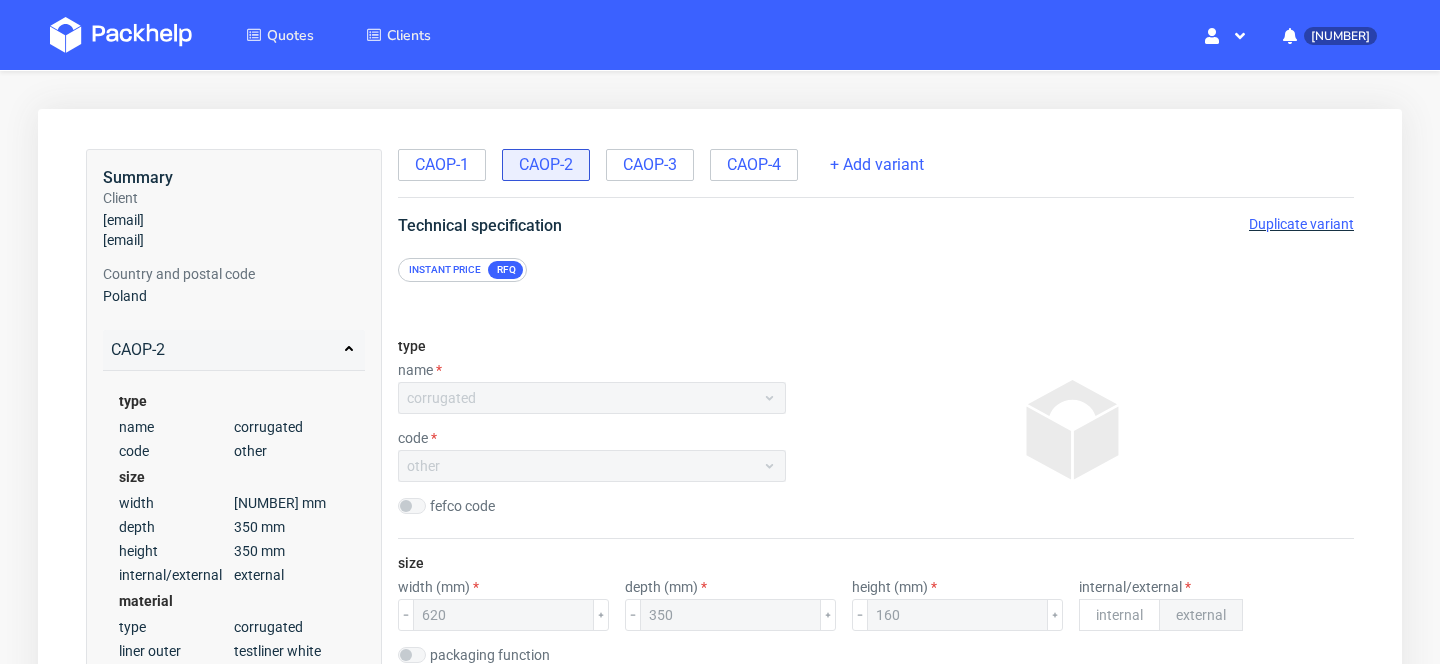 click on "CAOP-1 CAOP-2 CAOP-3 CAOP-4" at bounding box center [600, 163] 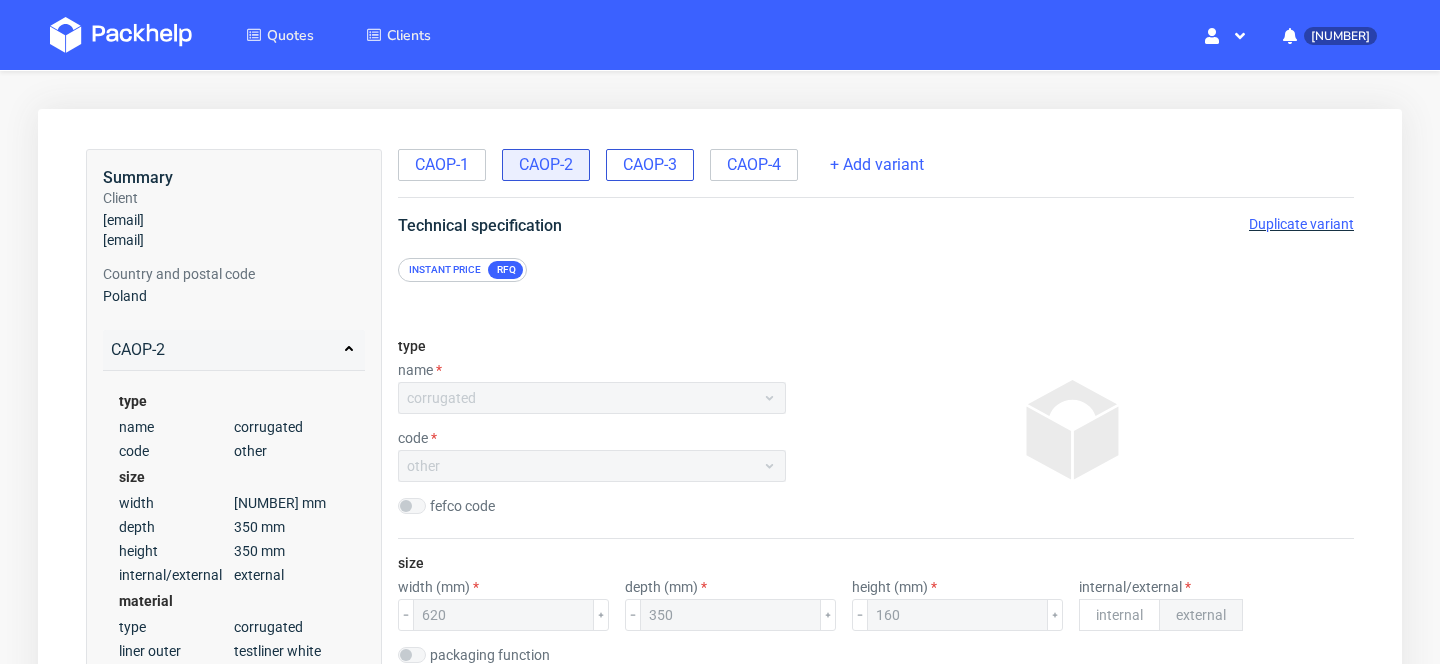 click on "CAOP-3" at bounding box center [650, 165] 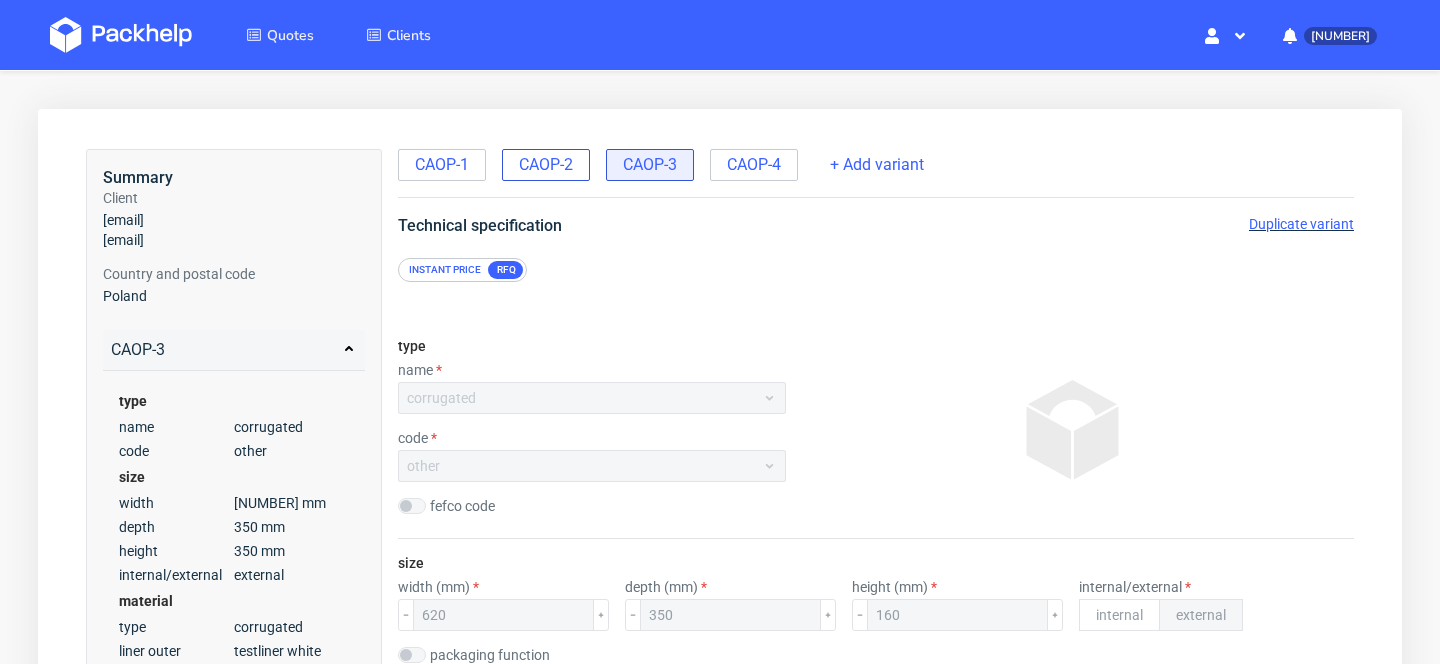 click on "CAOP-2" at bounding box center [546, 165] 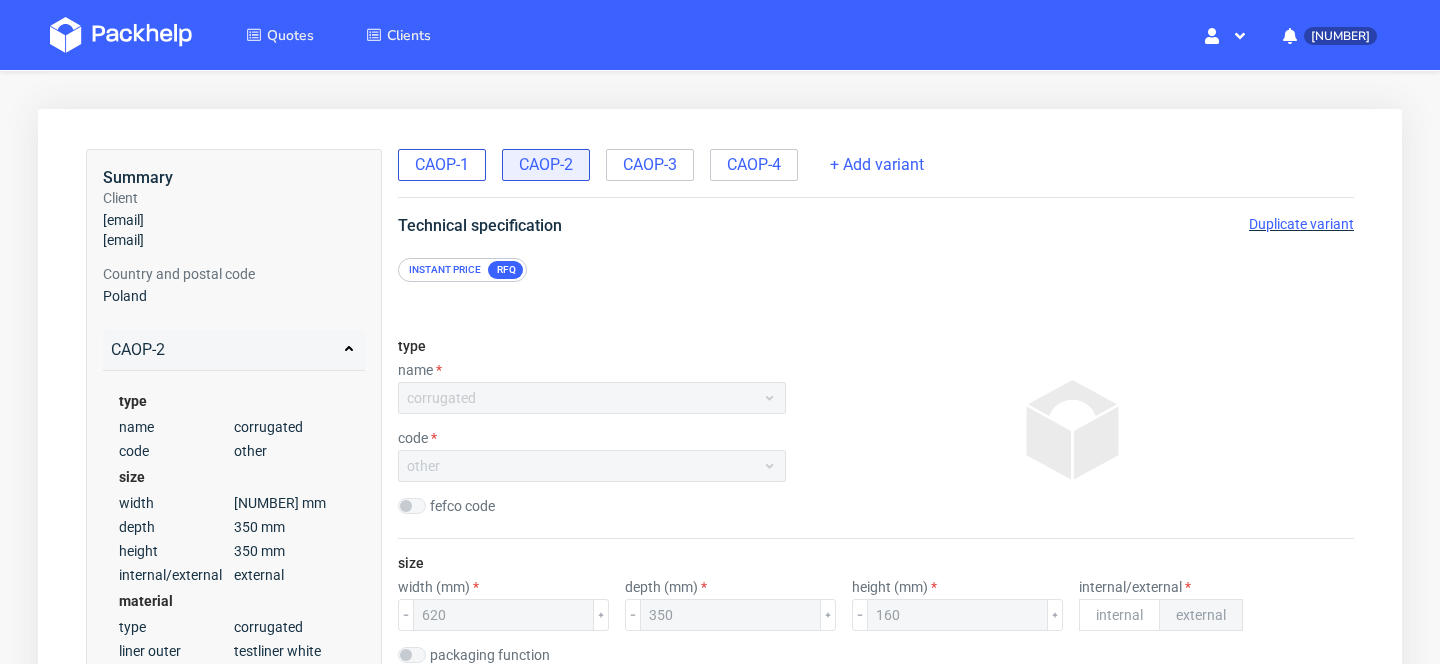 click on "CAOP-1" at bounding box center [442, 165] 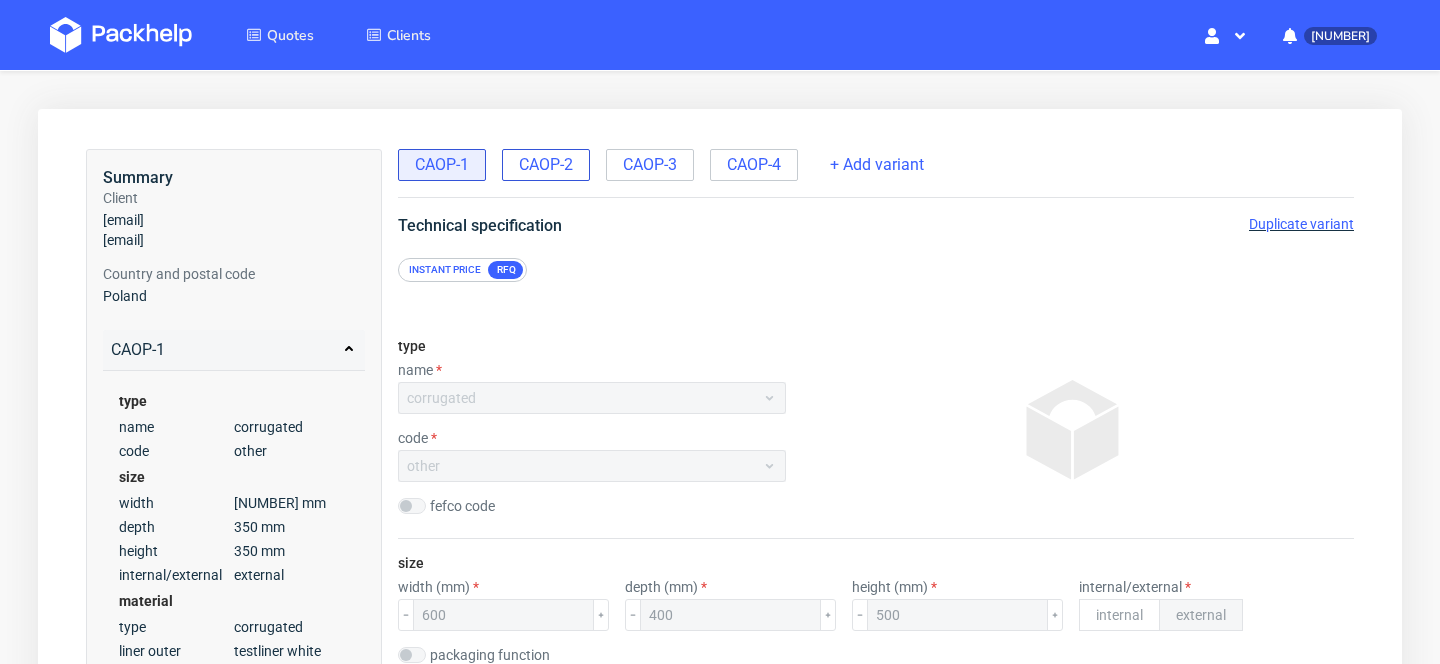 click on "CAOP-2" at bounding box center [546, 165] 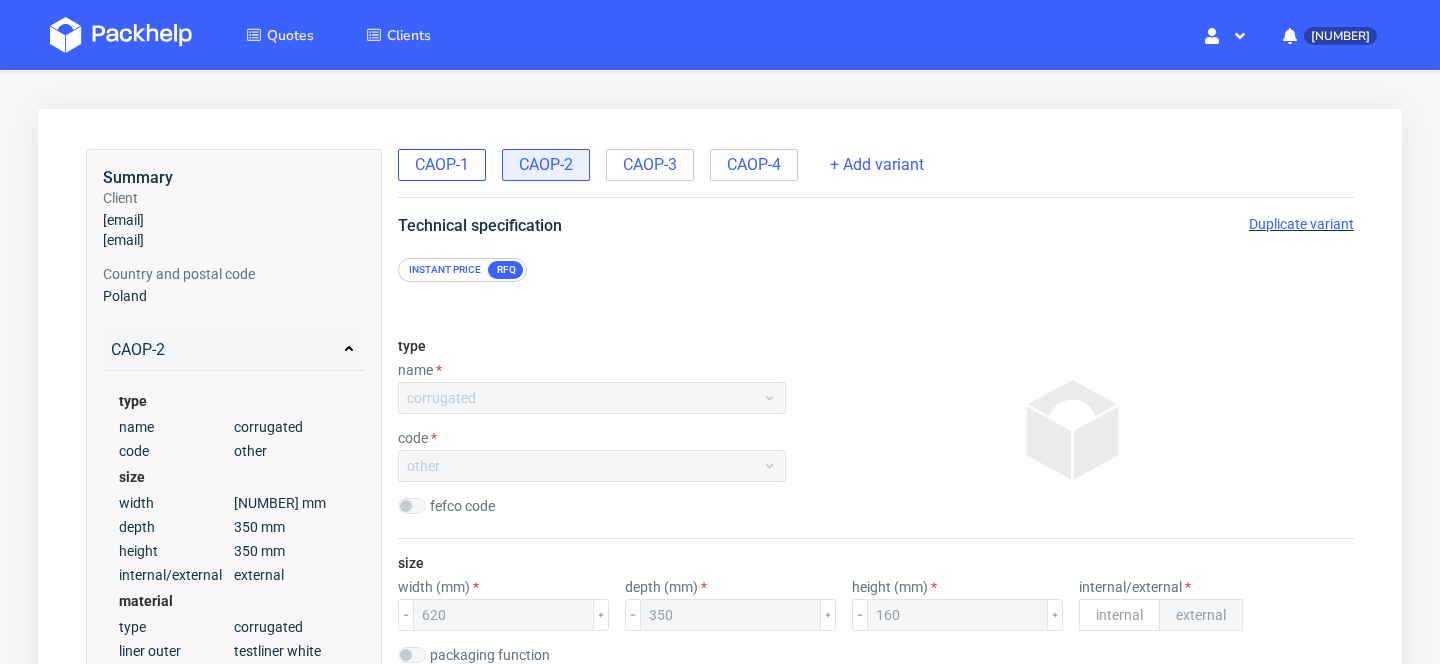 click on "CAOP-1" at bounding box center [442, 165] 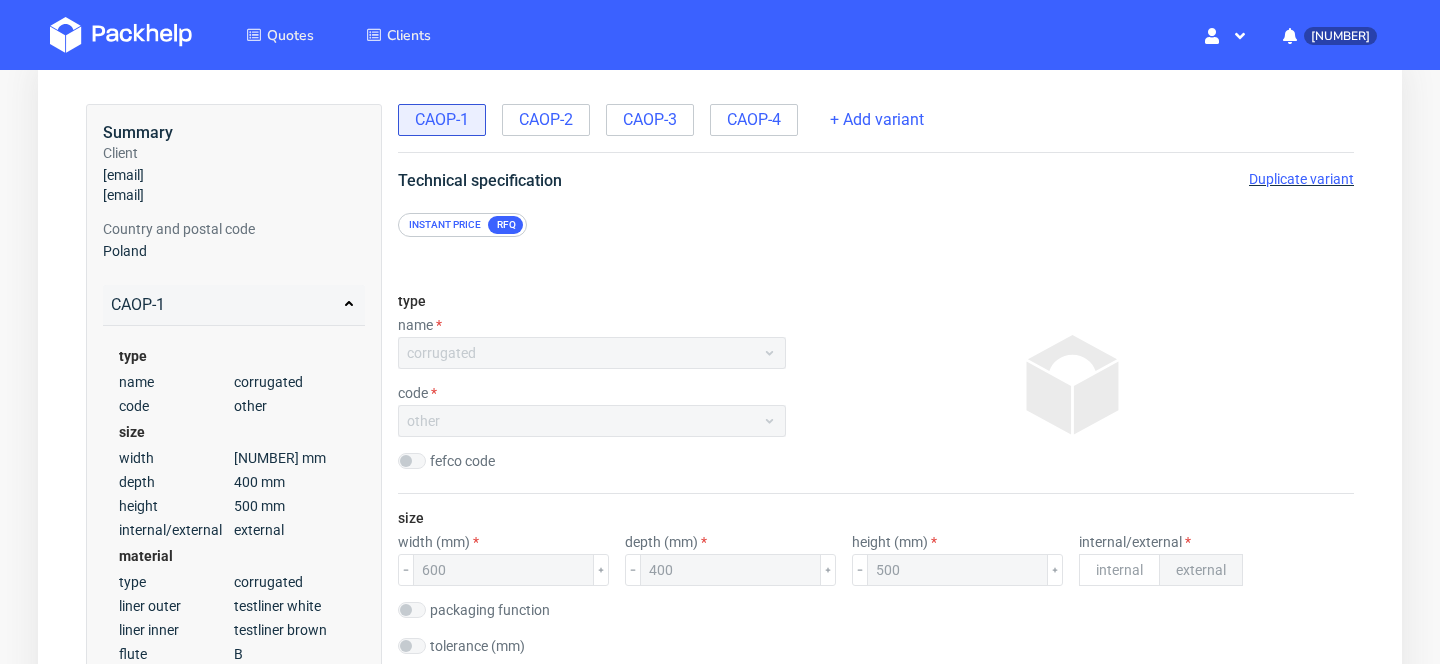 scroll, scrollTop: 124, scrollLeft: 0, axis: vertical 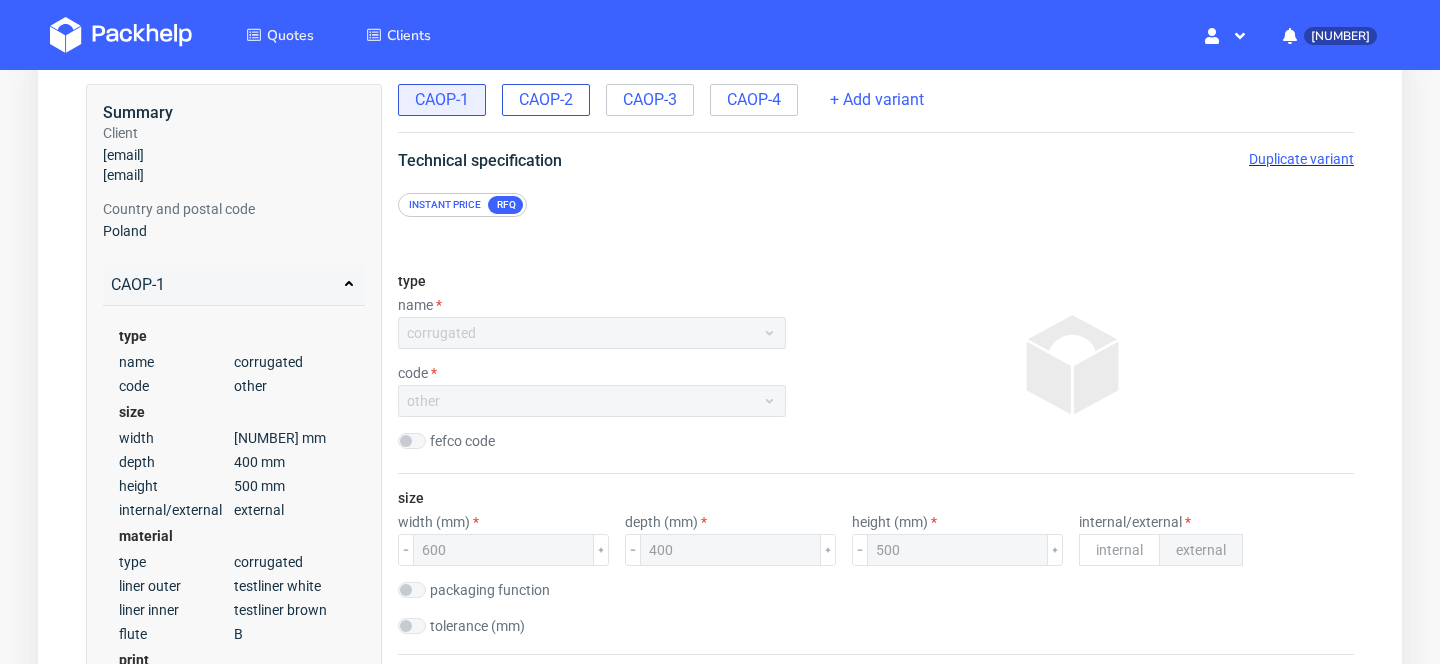 click on "CAOP-2" at bounding box center (546, 100) 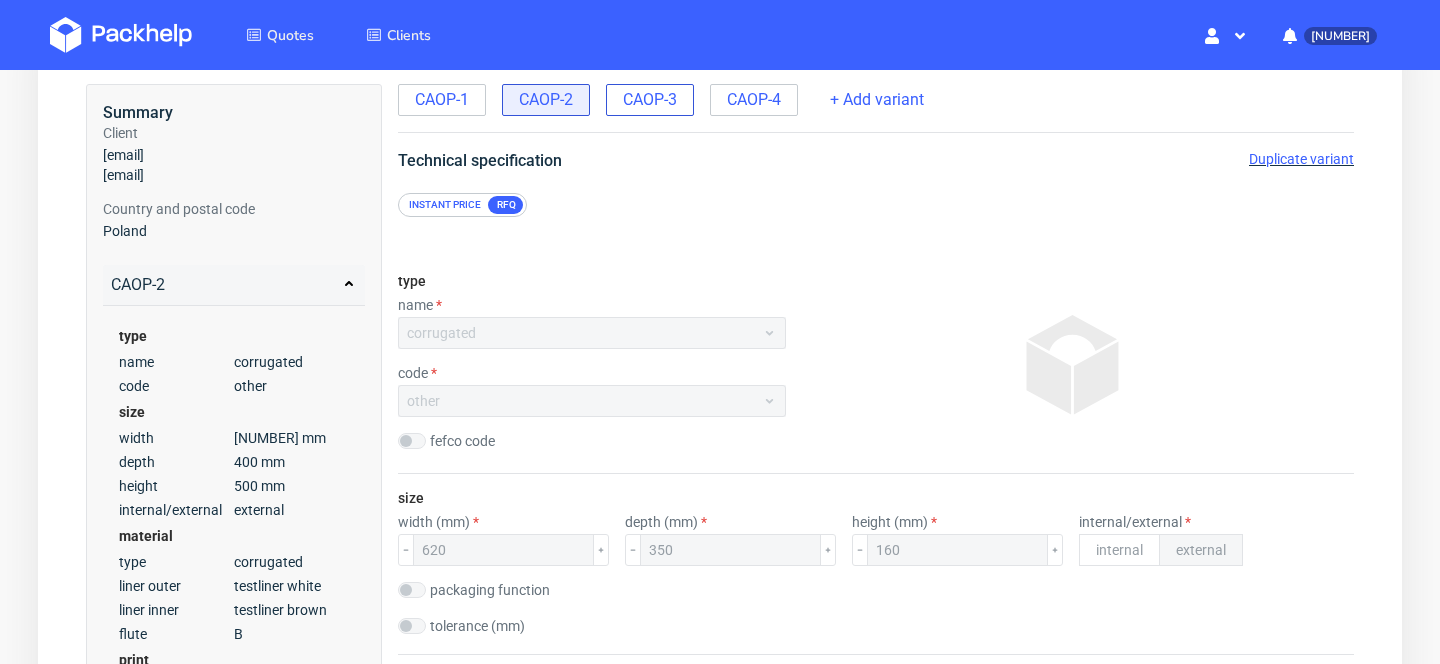 click on "CAOP-3" at bounding box center (650, 100) 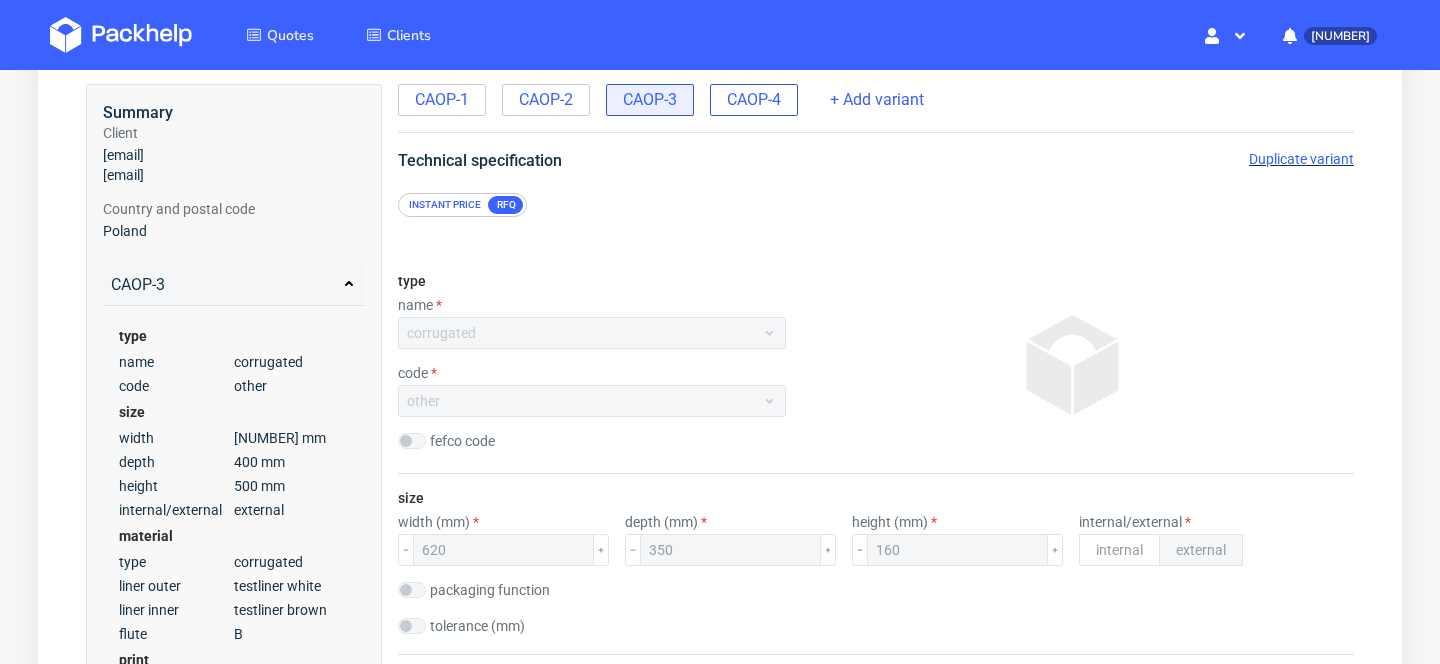 click on "CAOP-4" at bounding box center [754, 100] 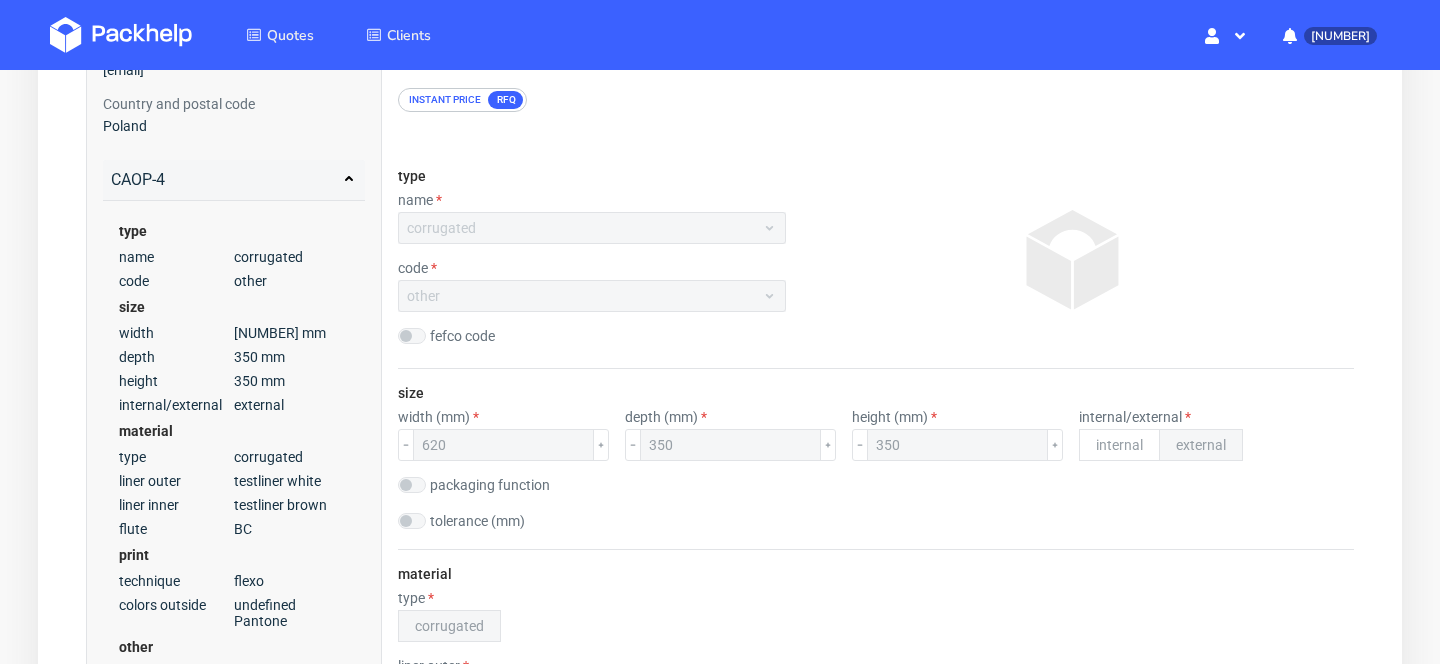 scroll, scrollTop: 0, scrollLeft: 0, axis: both 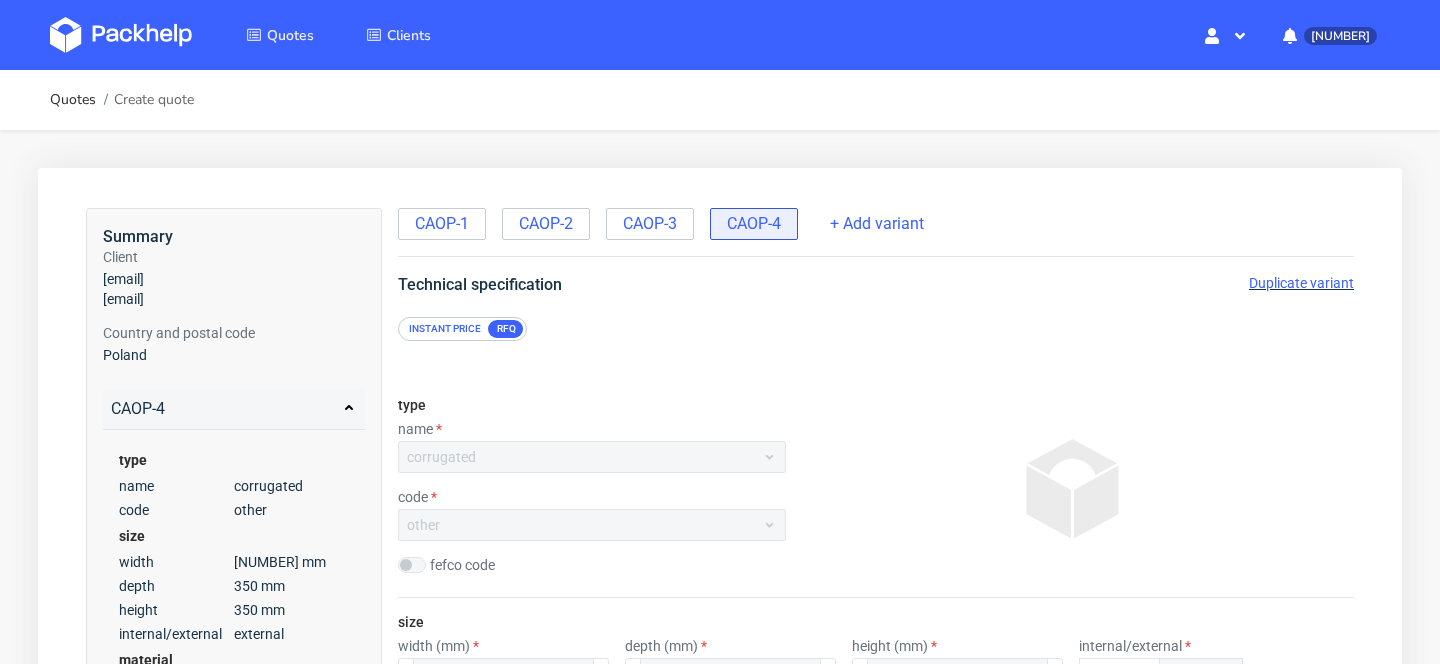 click on "Duplicate variant" at bounding box center (1301, 283) 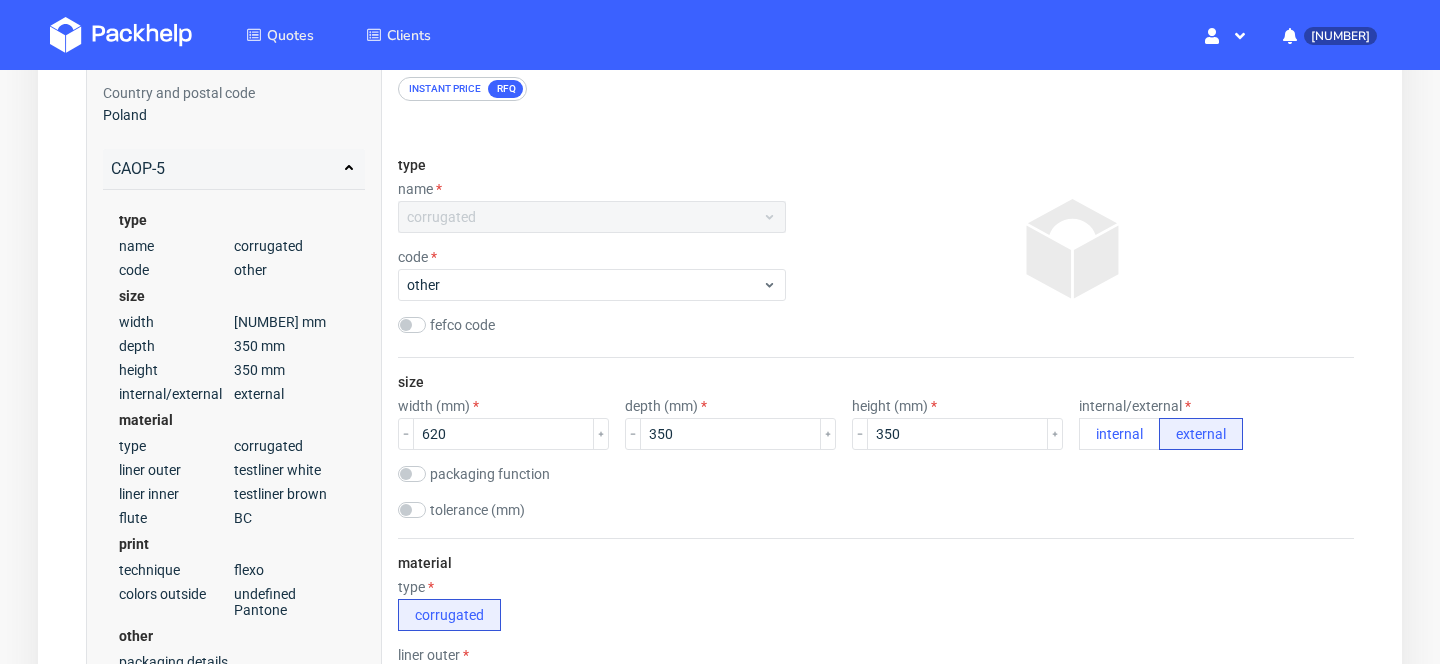 scroll, scrollTop: 247, scrollLeft: 0, axis: vertical 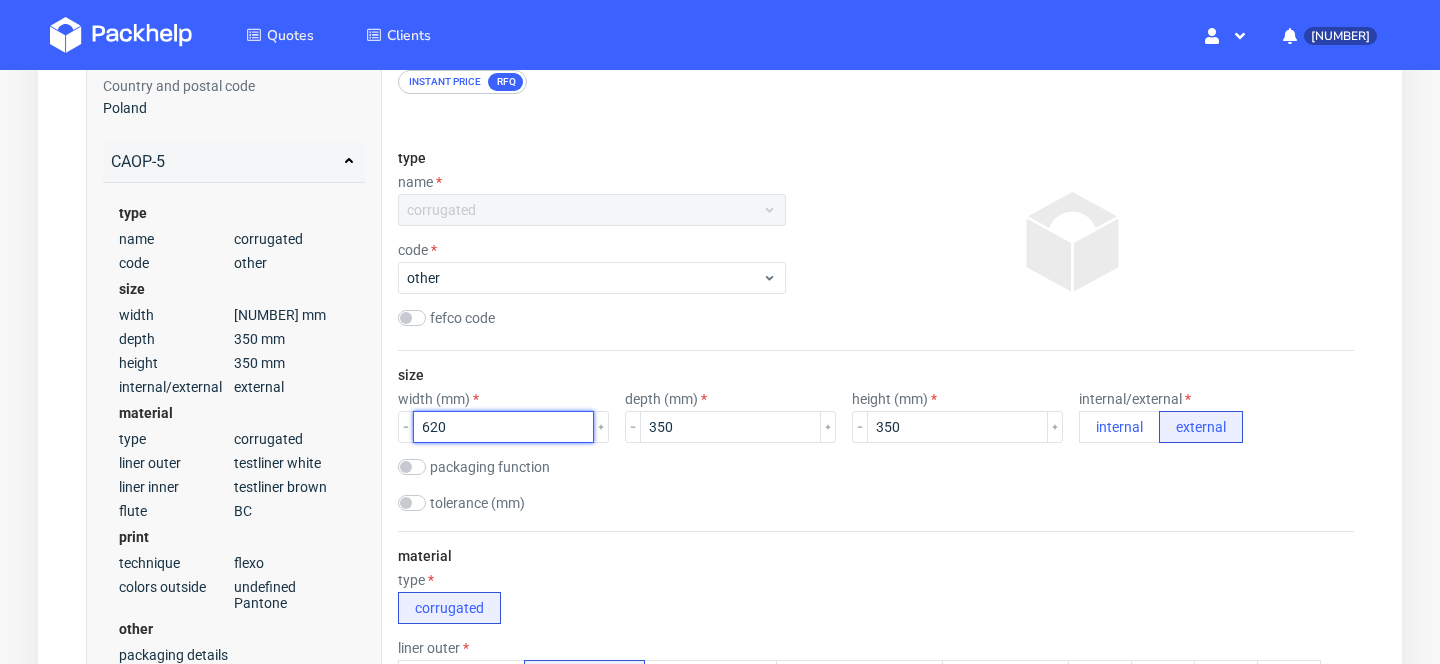 click on "620" at bounding box center (503, 427) 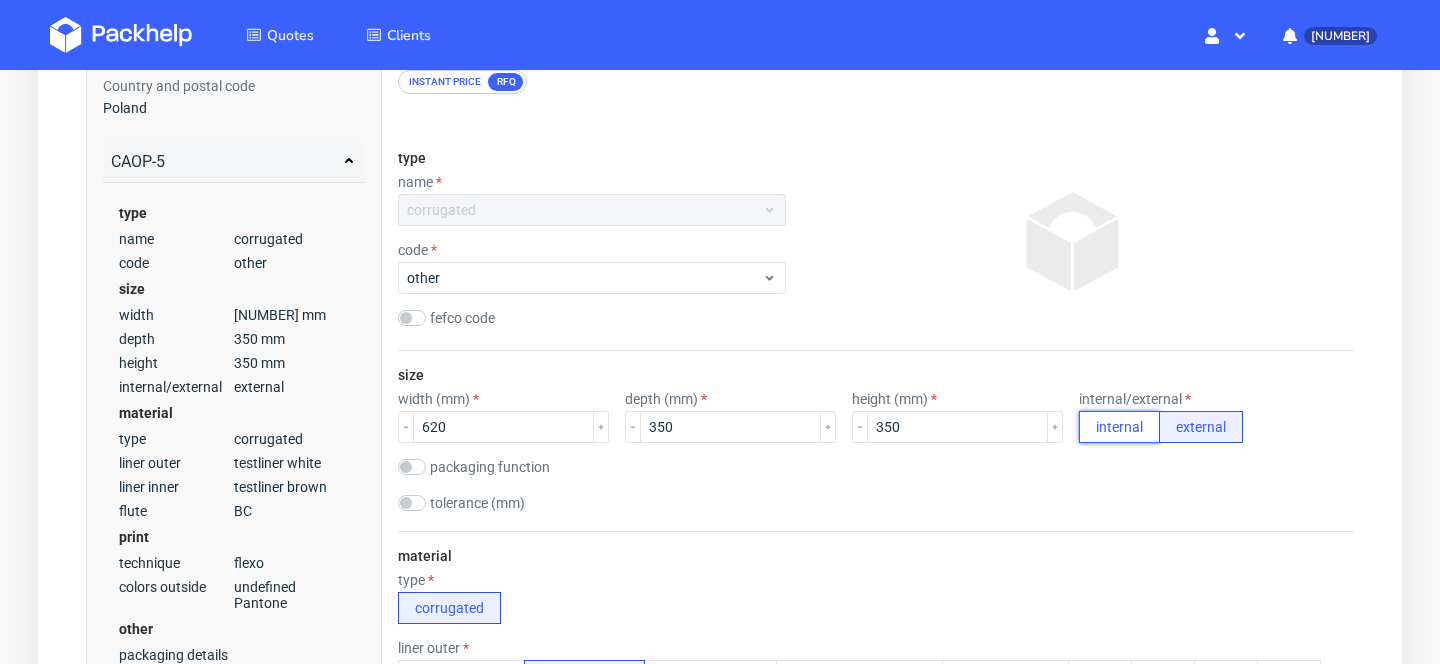 click on "internal" at bounding box center (1119, 427) 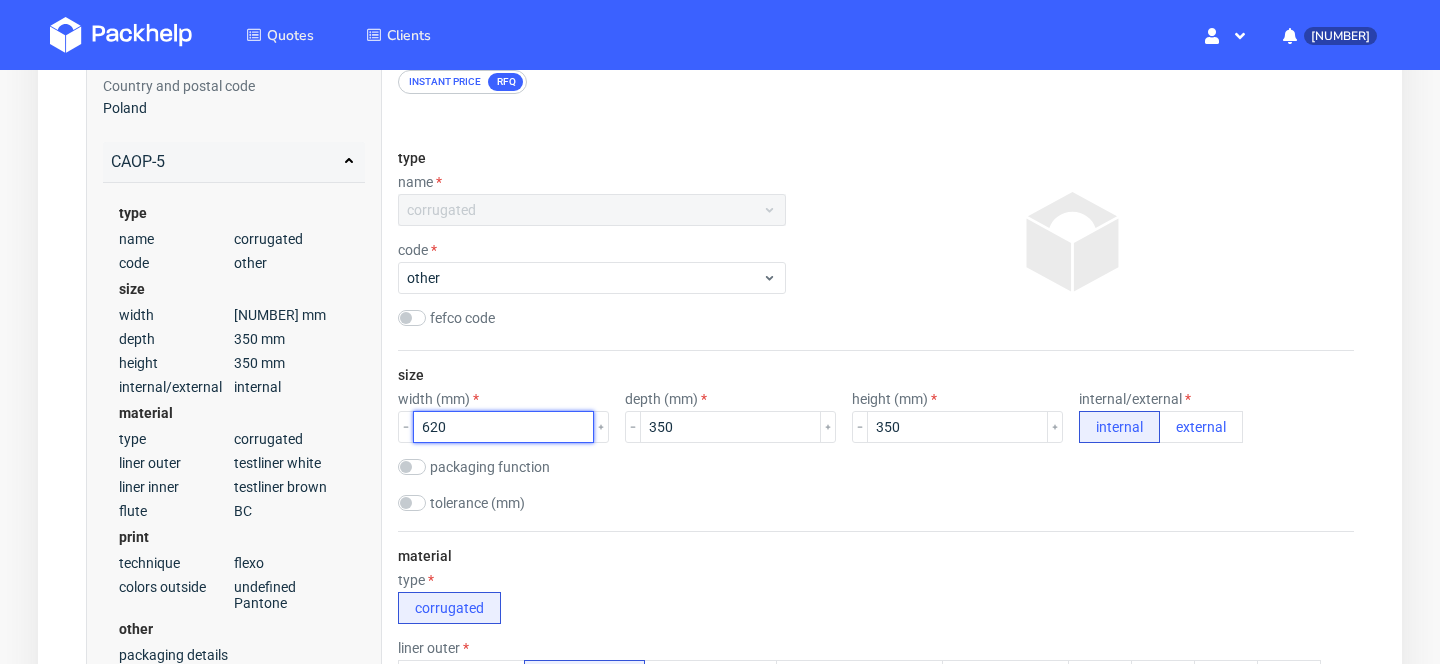 drag, startPoint x: 467, startPoint y: 434, endPoint x: 264, endPoint y: 427, distance: 203.12065 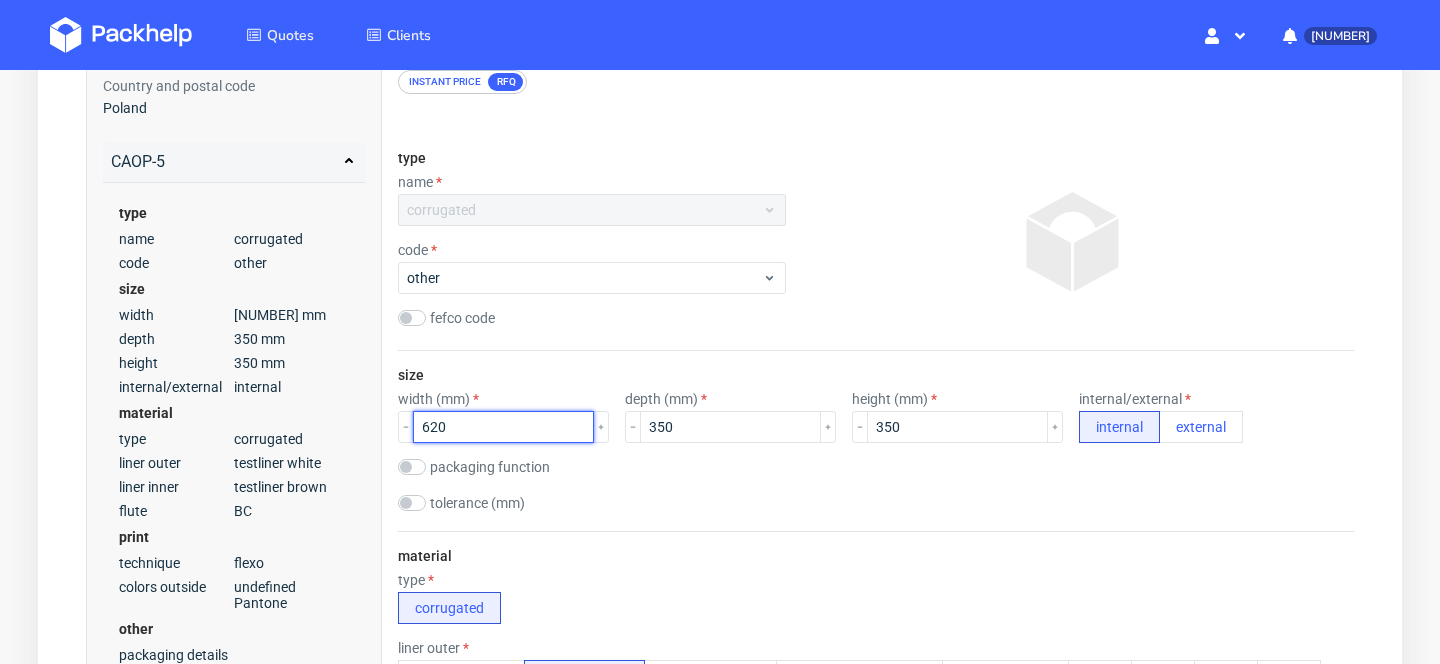type on "[NUMBER]" 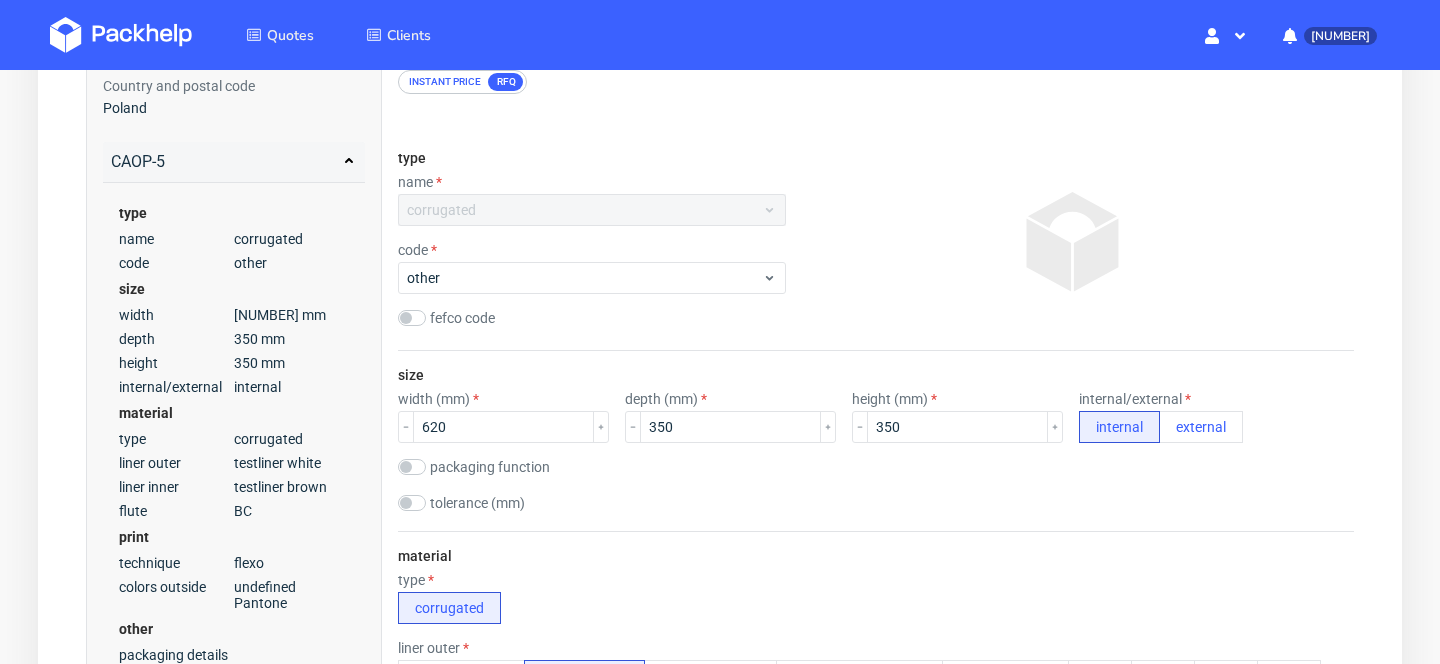 click on "type corrugated" at bounding box center [876, 598] 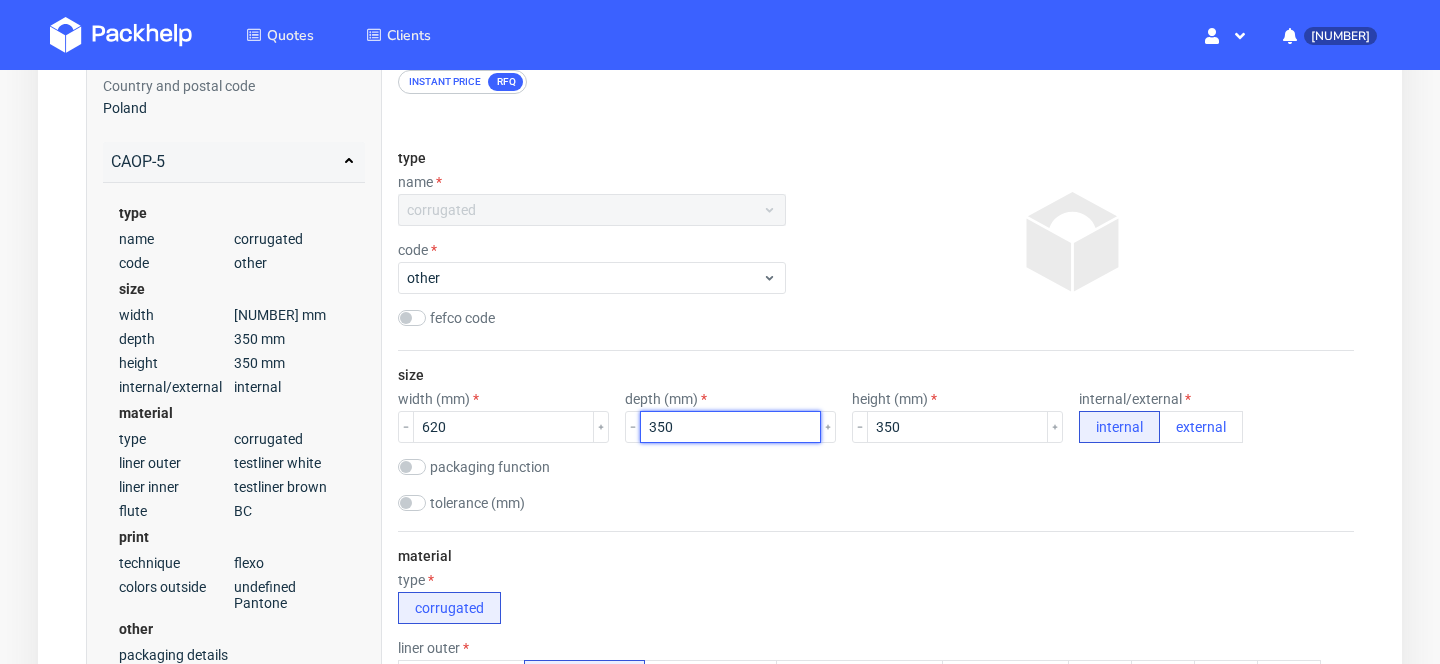 click on "350" at bounding box center [730, 427] 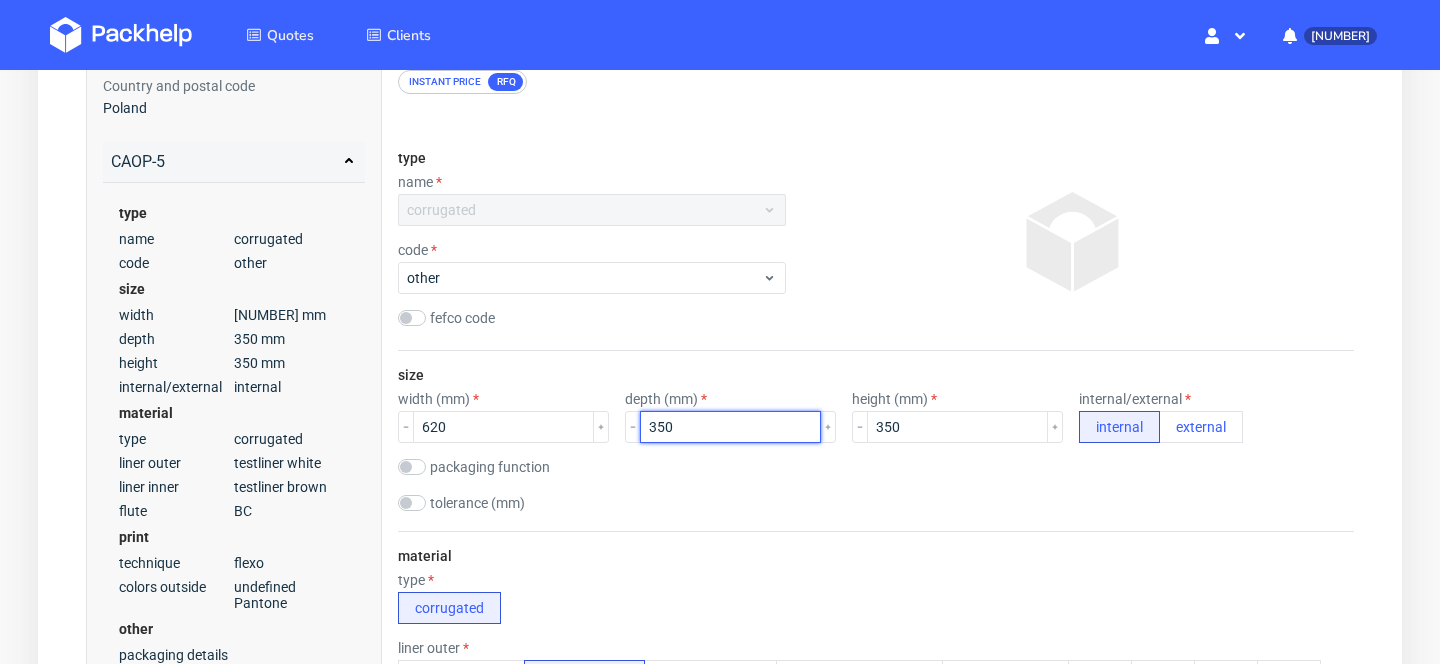 type on "[NUMBER]" 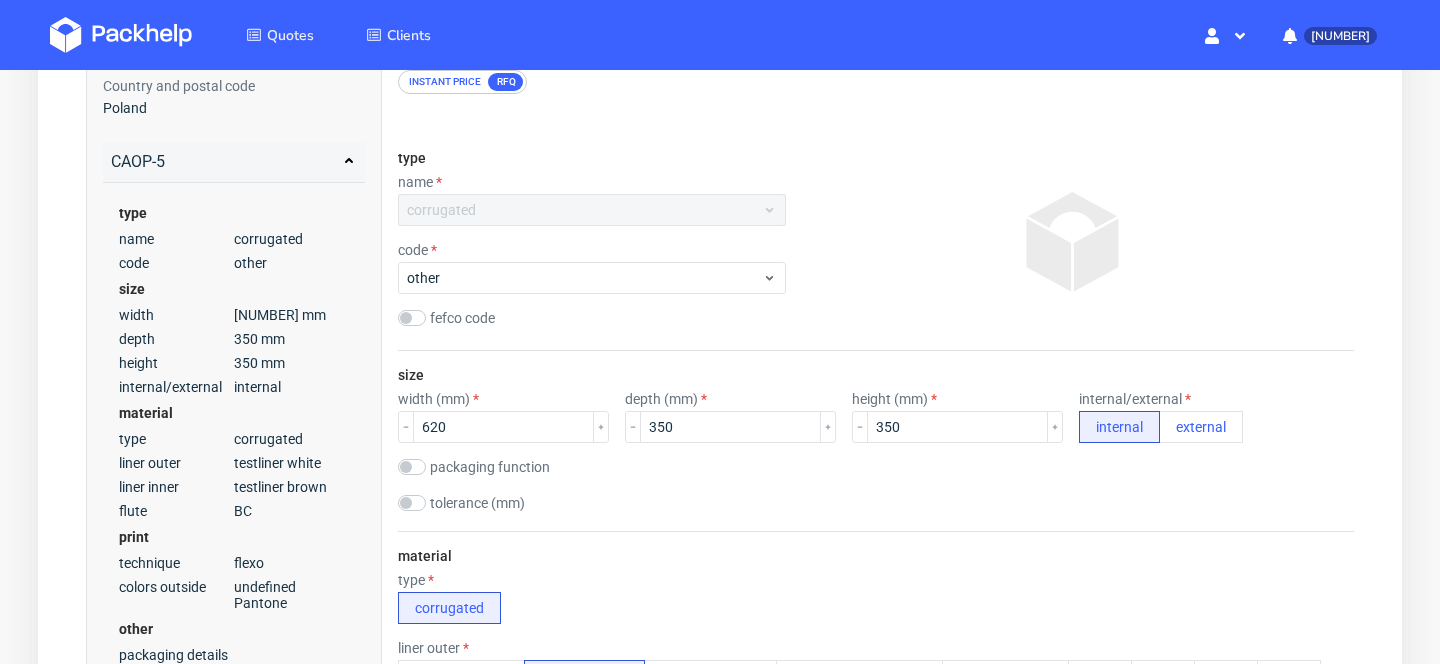 click on "size width (mm) [NUMBER] depth (mm) [NUMBER] height (mm) [NUMBER] internal/external internal external packaging function product packaging shipping packaging tolerance (mm)" at bounding box center [876, 441] 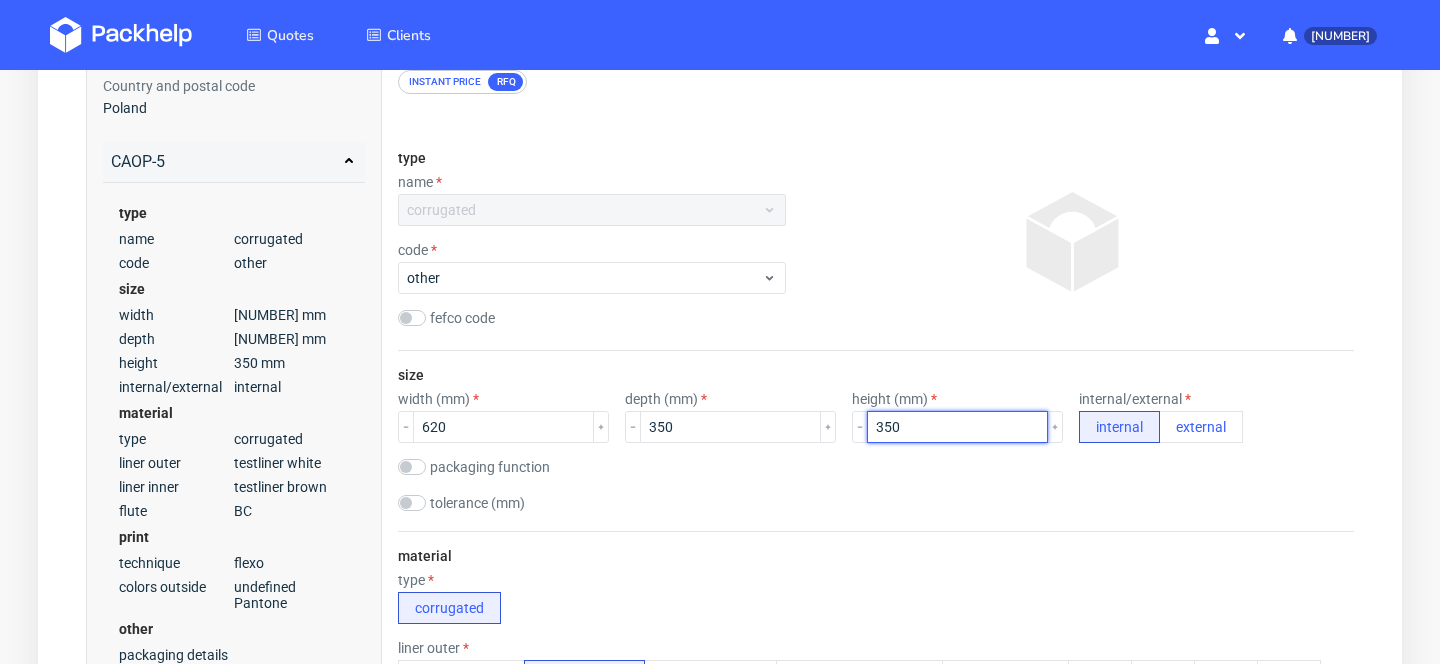 click on "350" at bounding box center [957, 427] 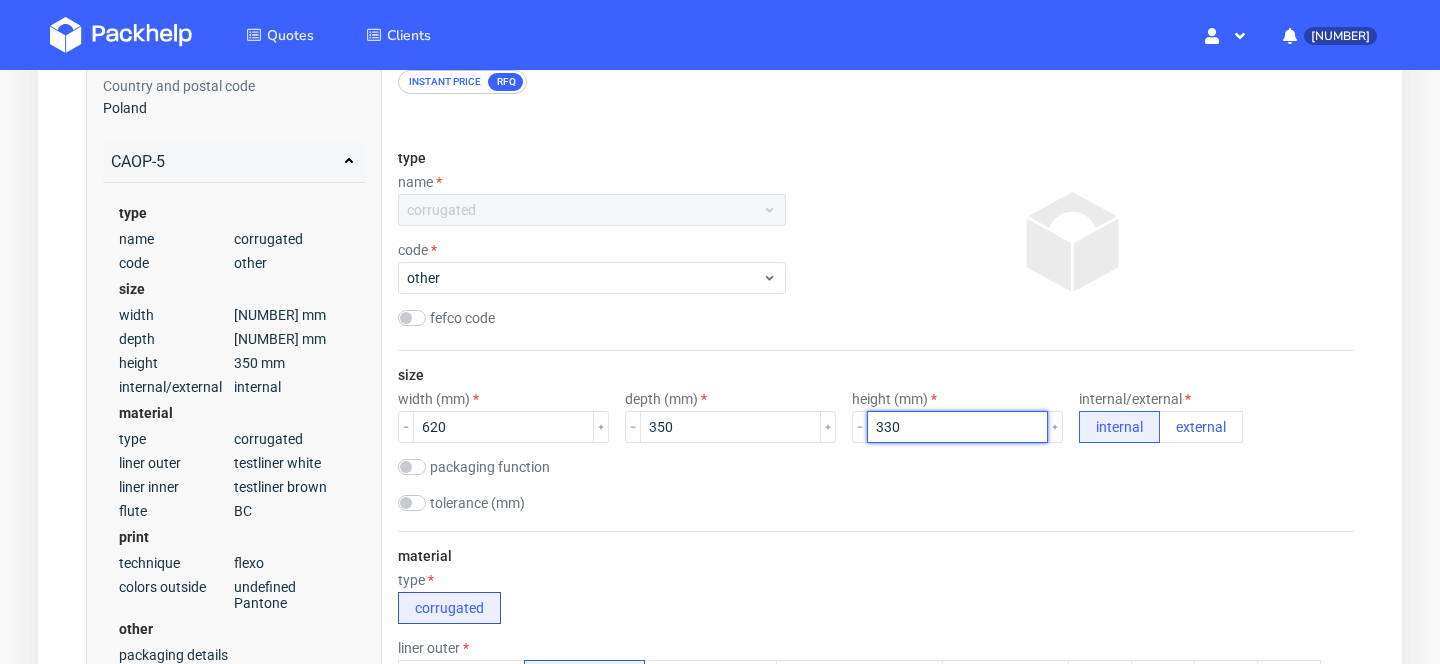 type on "330" 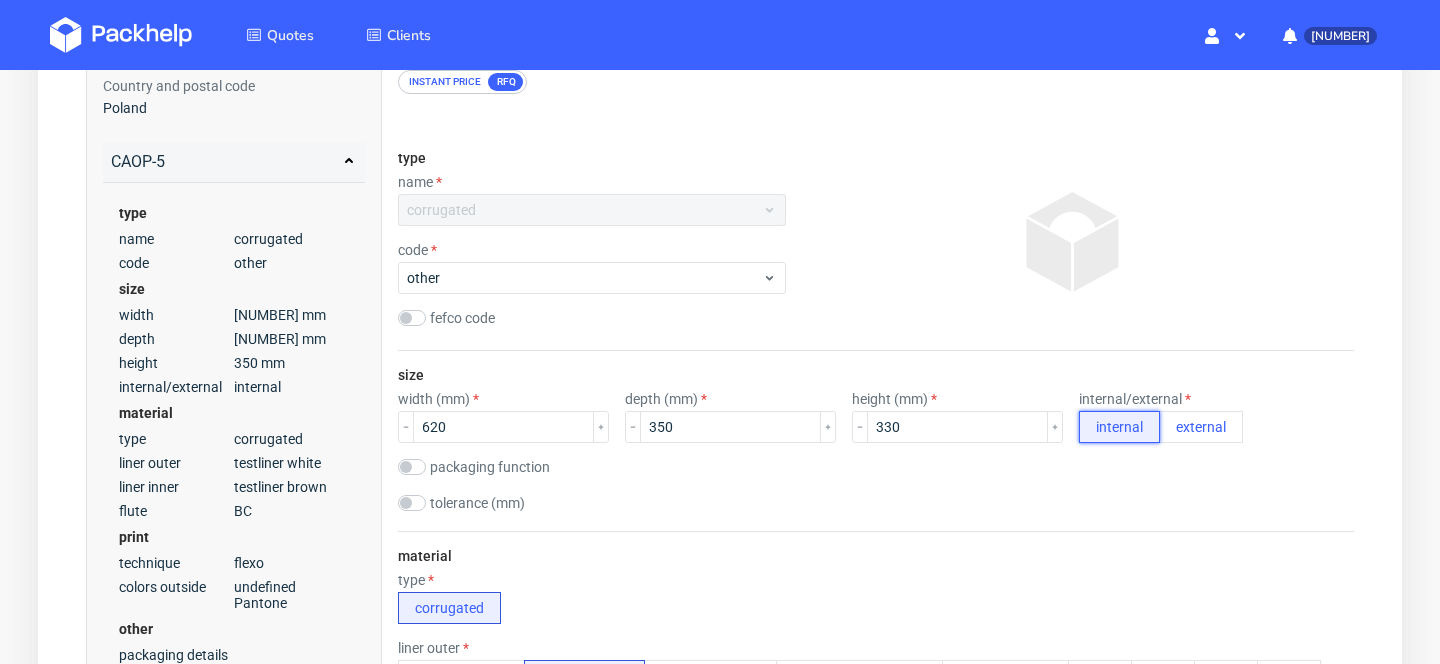 click on "internal" at bounding box center [1119, 427] 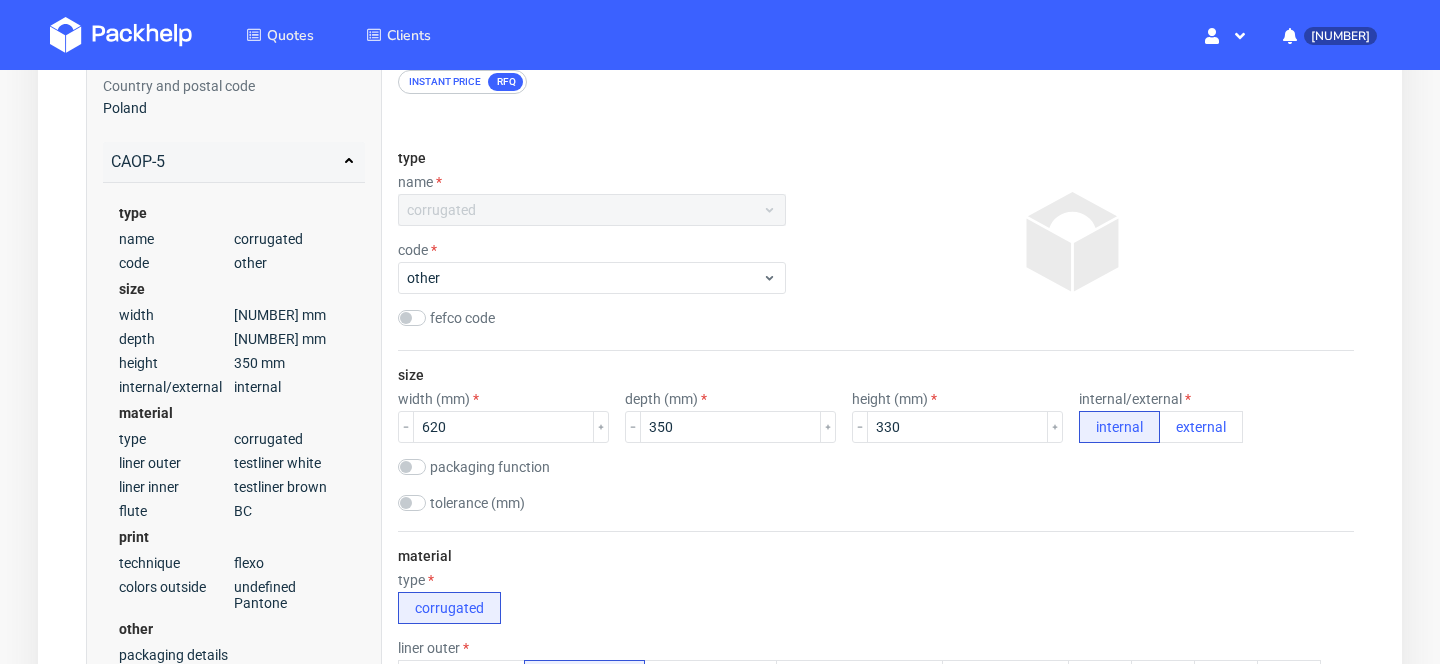 click on "size width (mm) [NUMBER] depth (mm) [NUMBER] height (mm) [NUMBER] internal/external internal external packaging function product packaging shipping packaging tolerance (mm)" at bounding box center (876, 441) 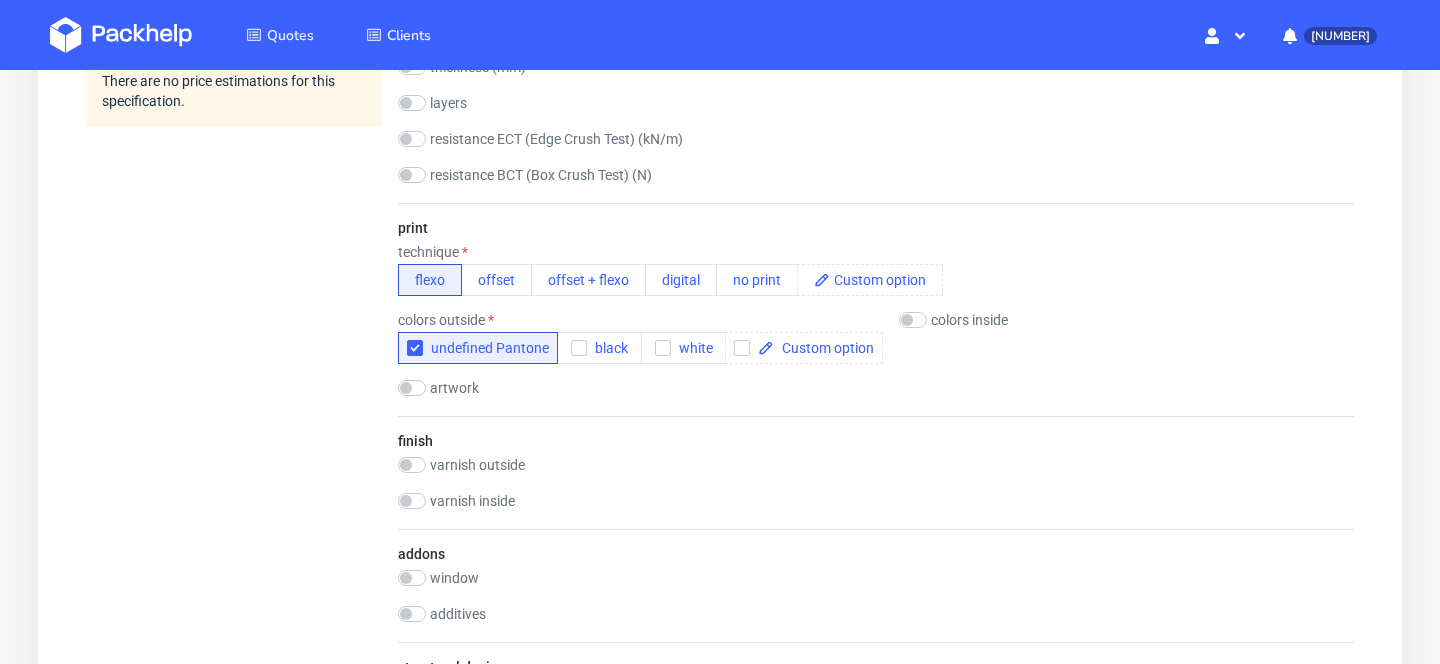 scroll, scrollTop: 1114, scrollLeft: 0, axis: vertical 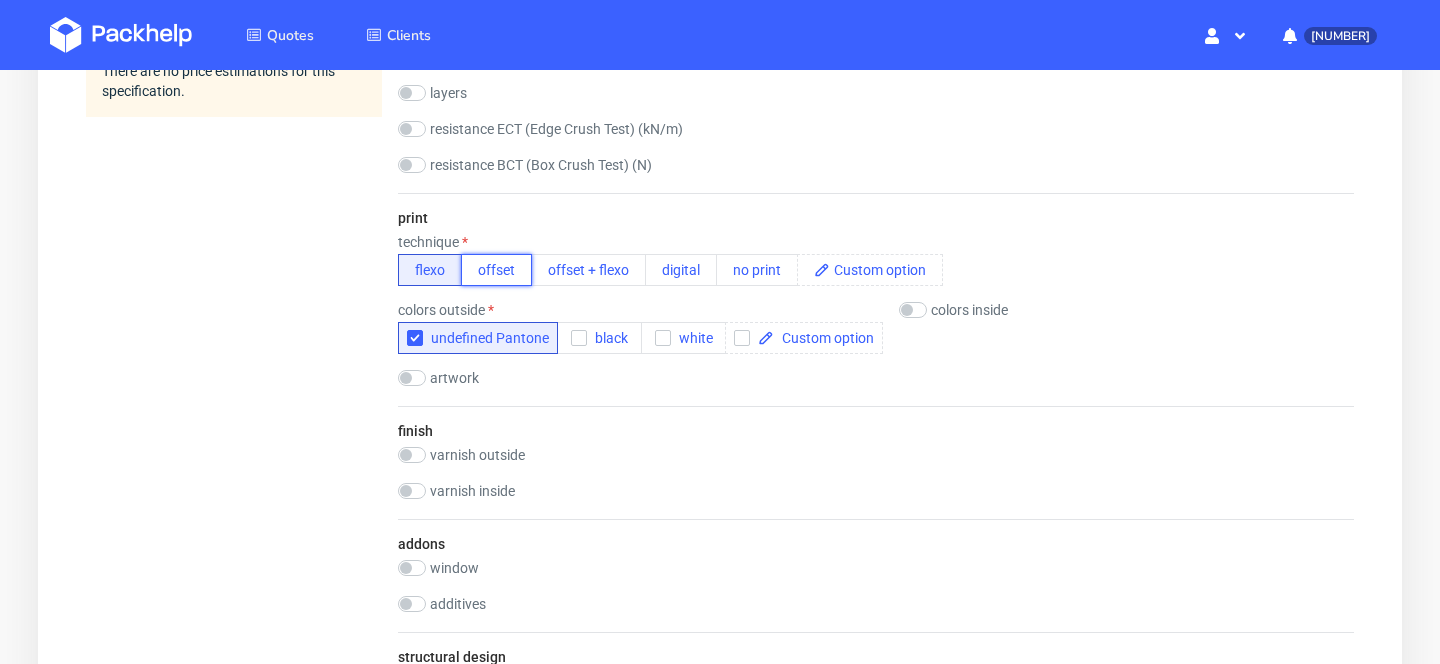 click on "offset" at bounding box center [496, 270] 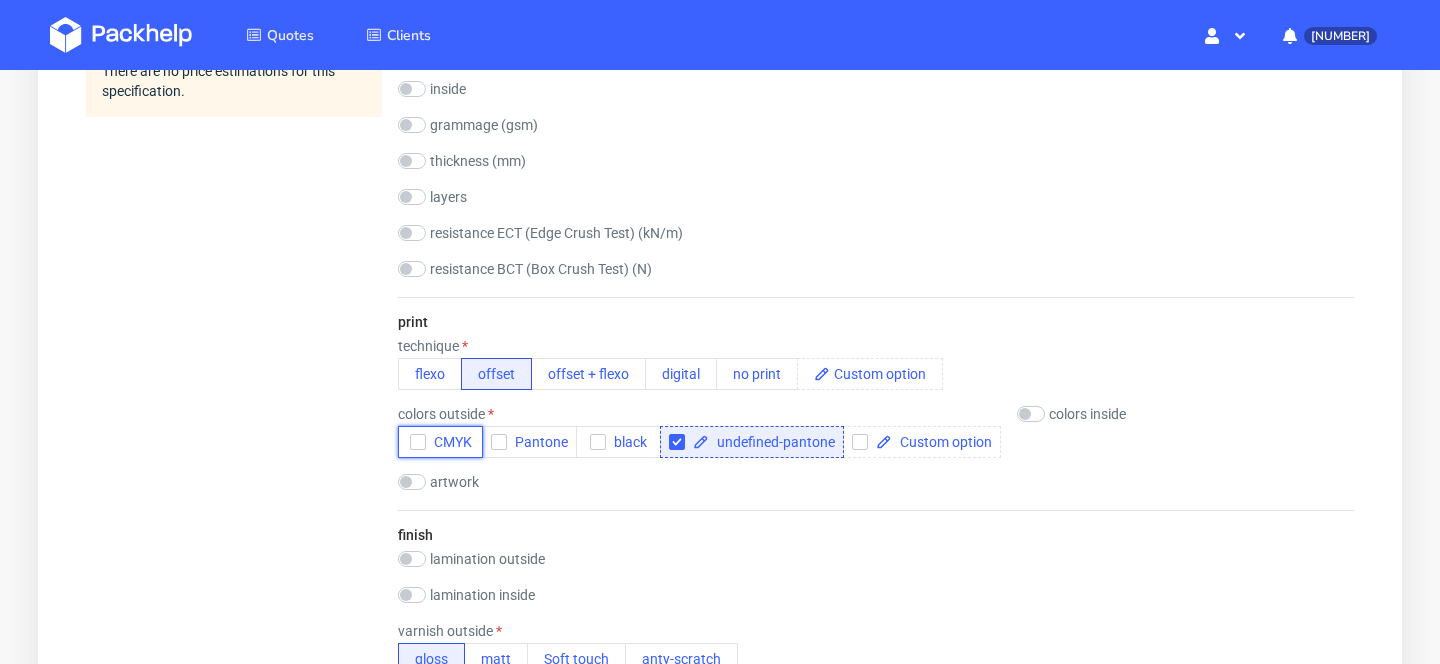 click on "CMYK" at bounding box center (449, 442) 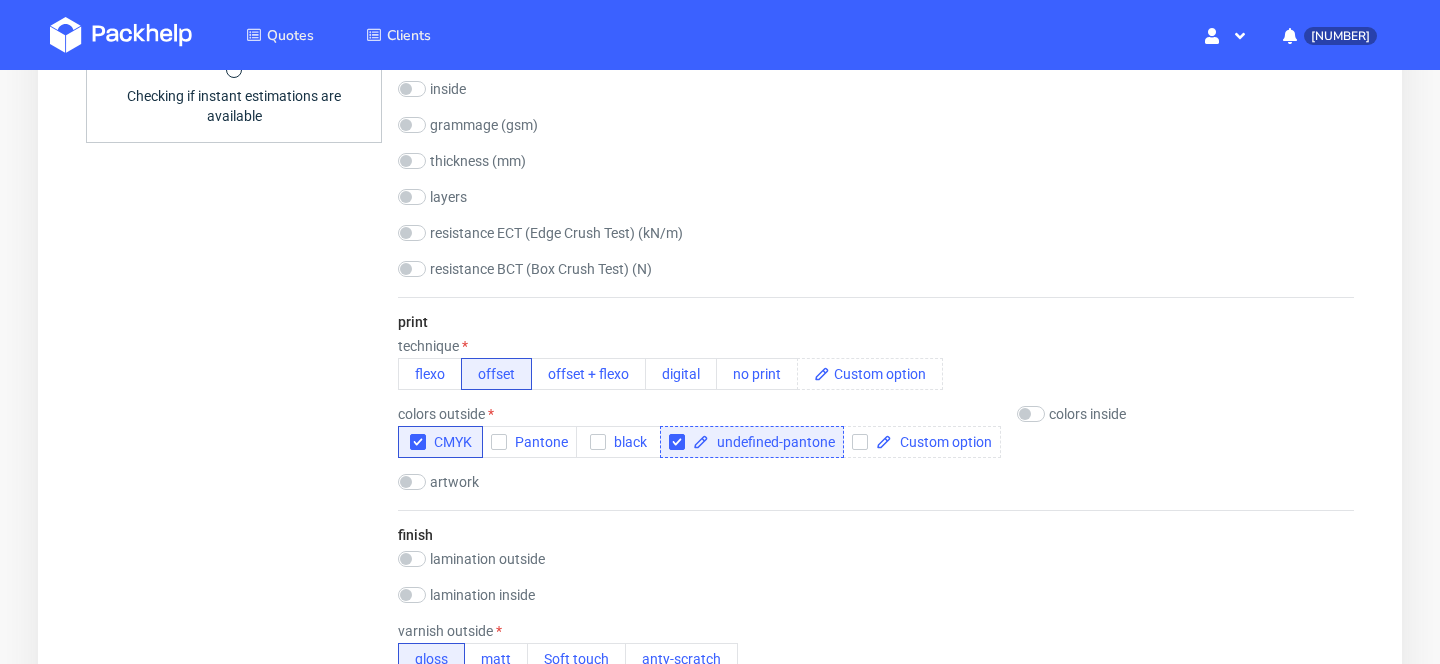 click on "undefined-pantone" at bounding box center (772, 442) 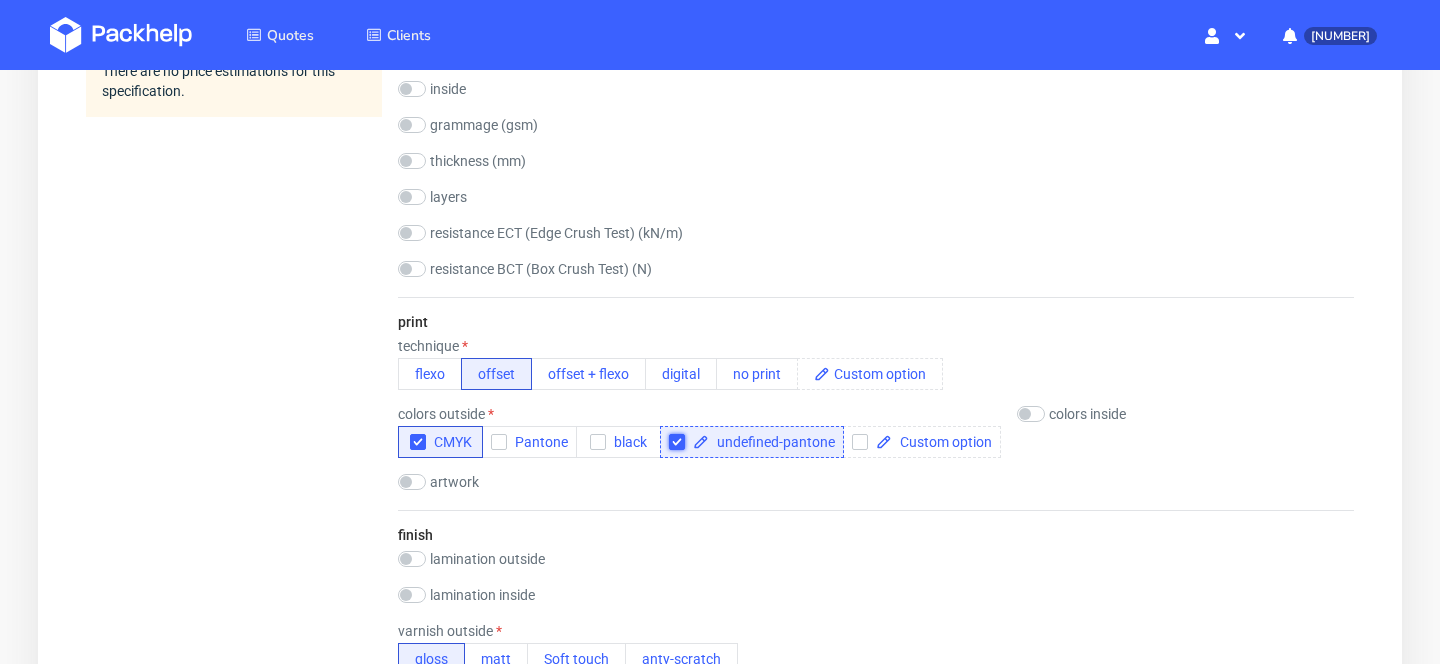 click at bounding box center [677, 442] 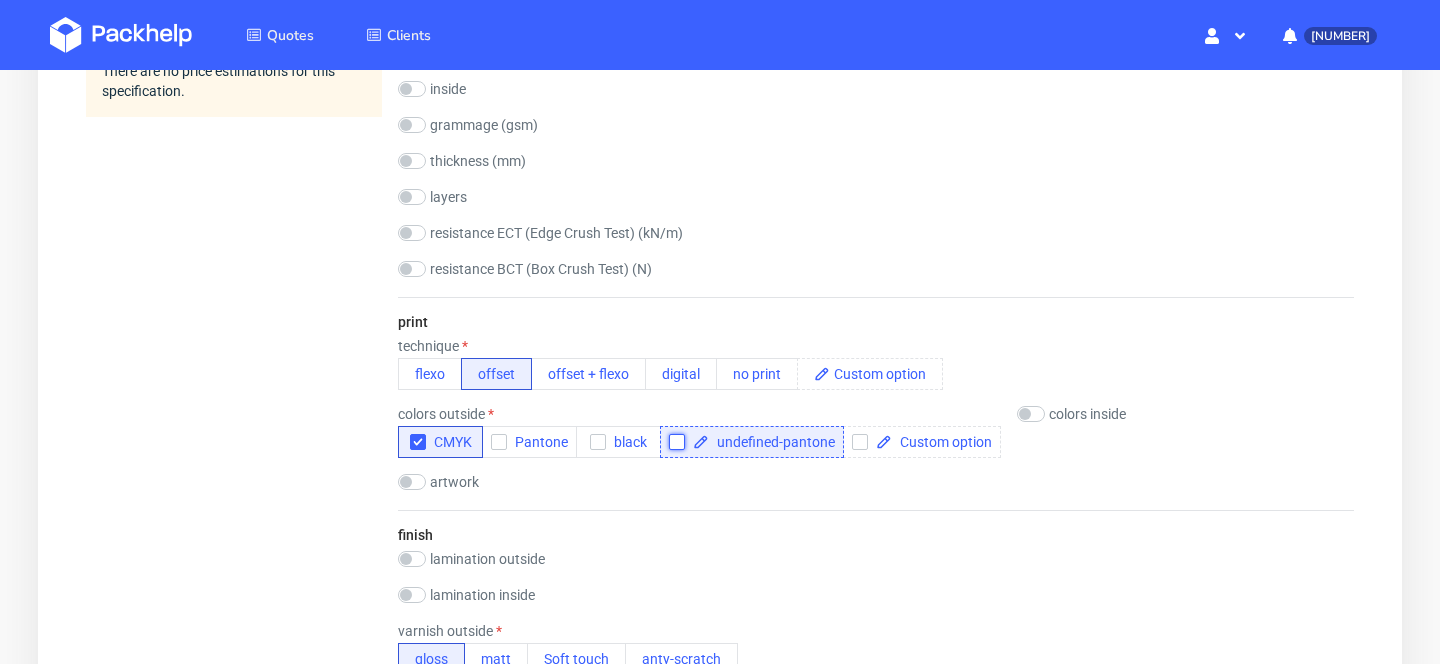 checkbox on "false" 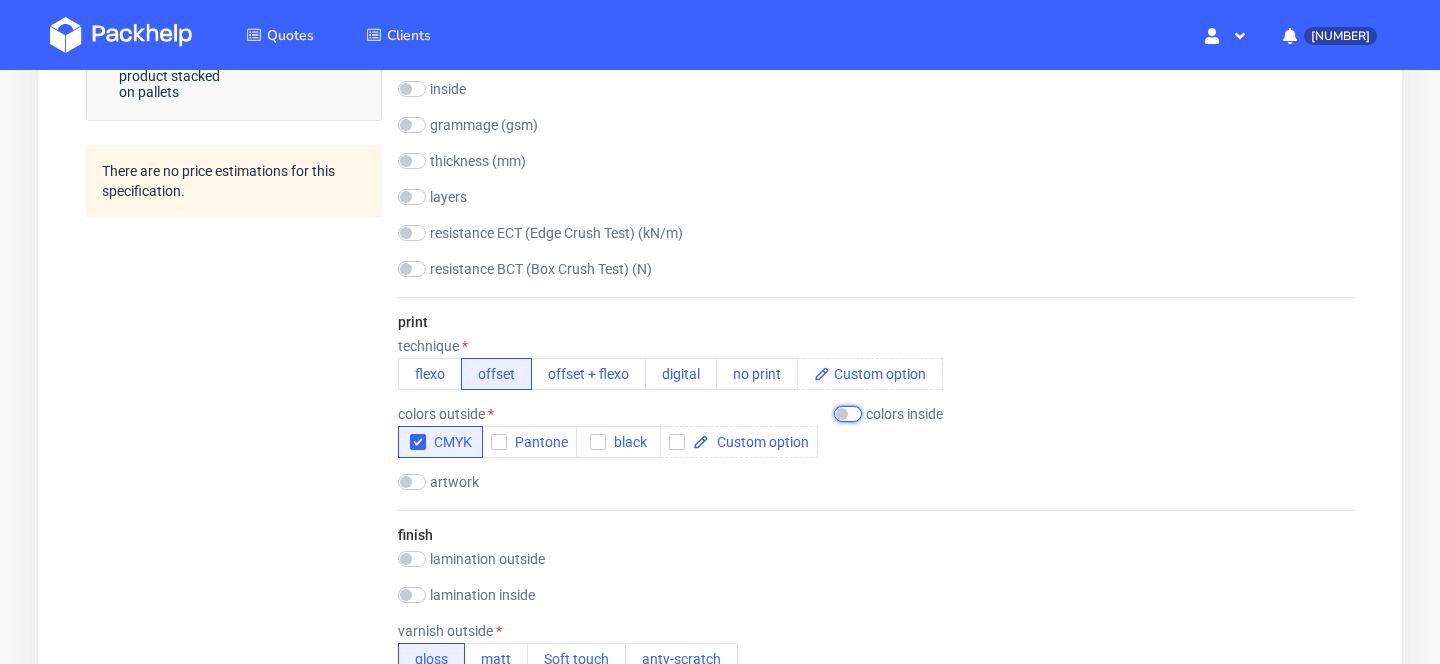 click at bounding box center [848, 414] 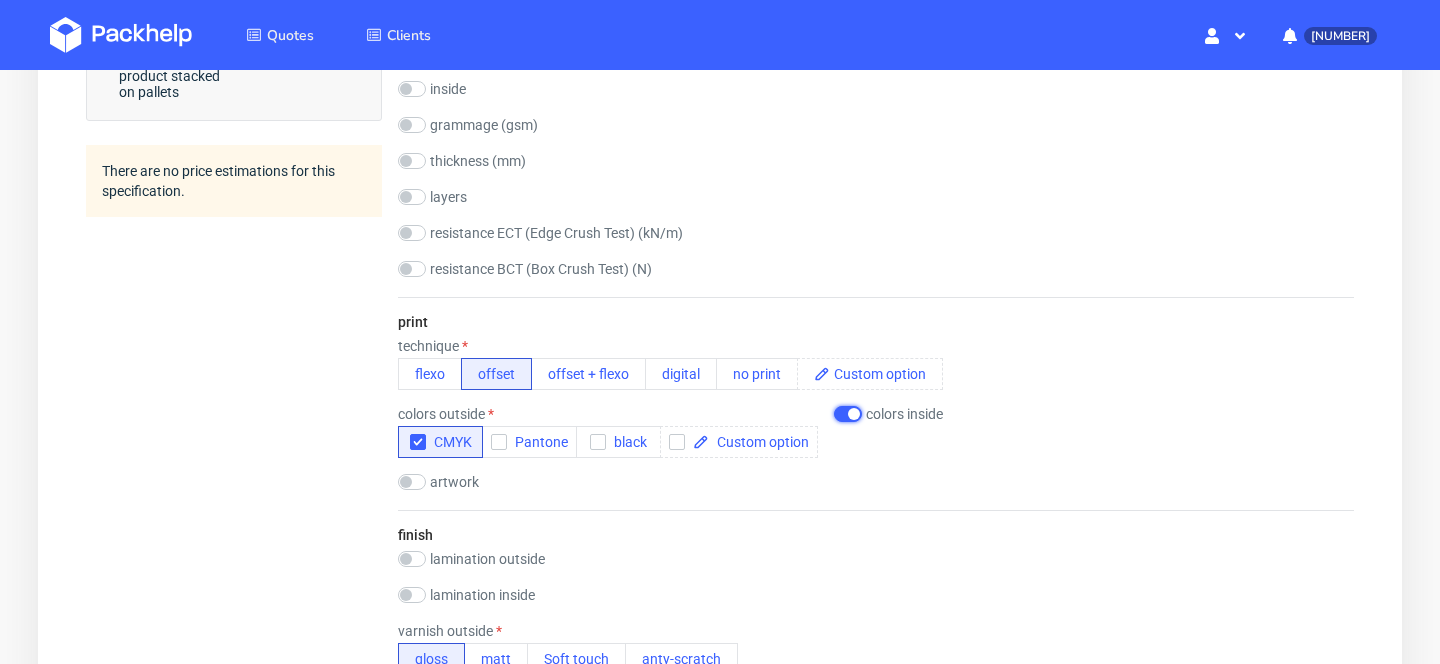 checkbox on "true" 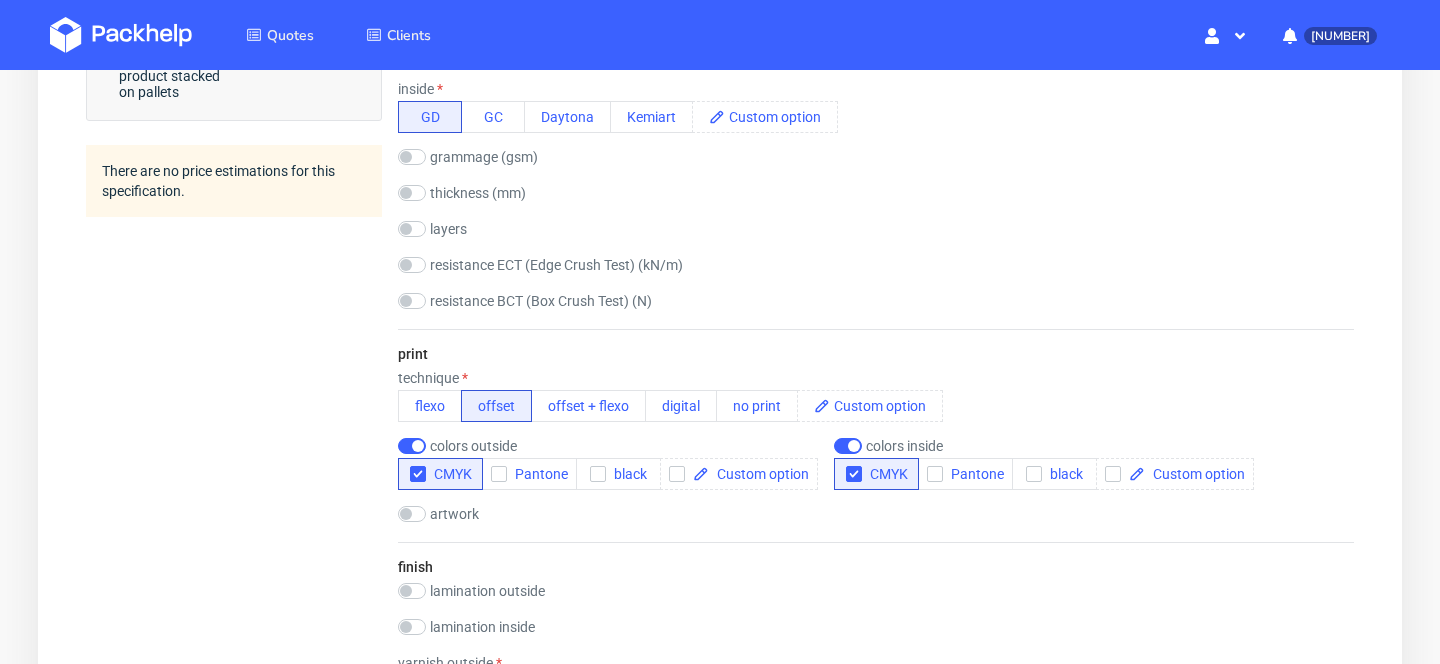 click on "print technique flexo offset offset + flexo digital no print colors outside CMYK Pantone black colors inside CMYK Pantone black artwork drop" at bounding box center [876, 435] 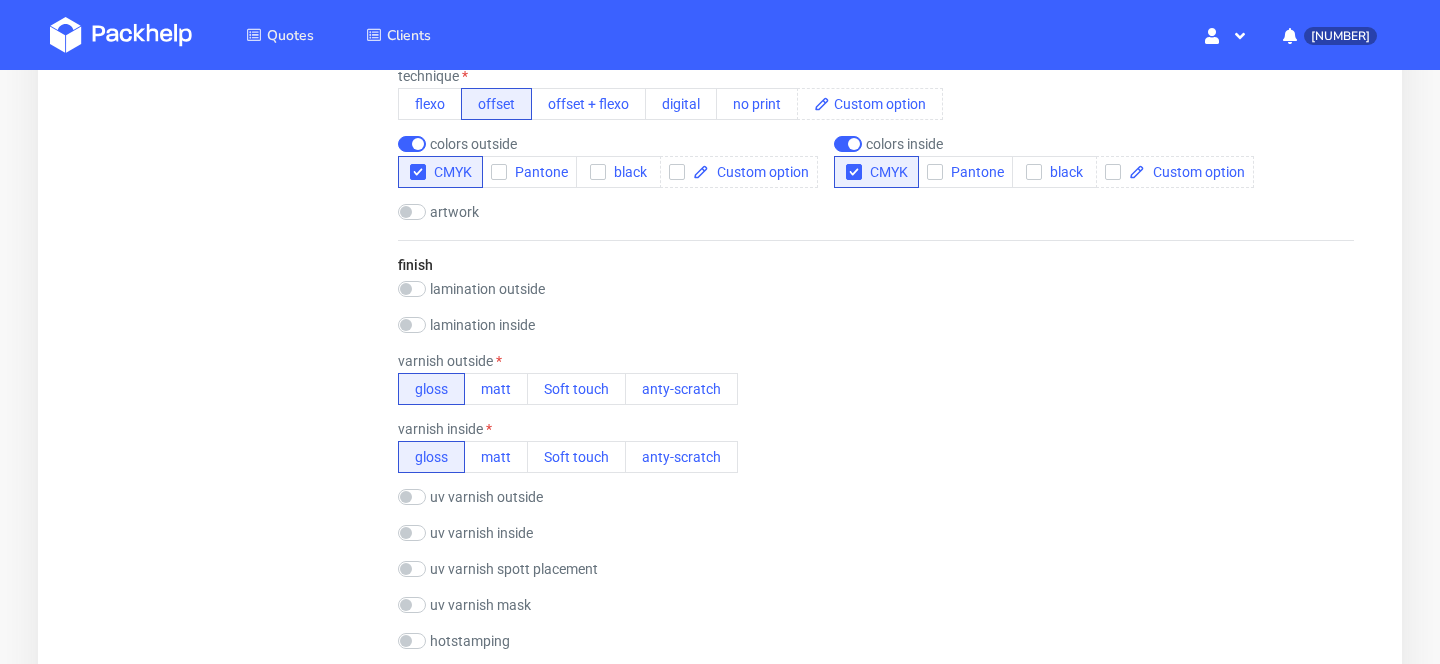 scroll, scrollTop: 1423, scrollLeft: 0, axis: vertical 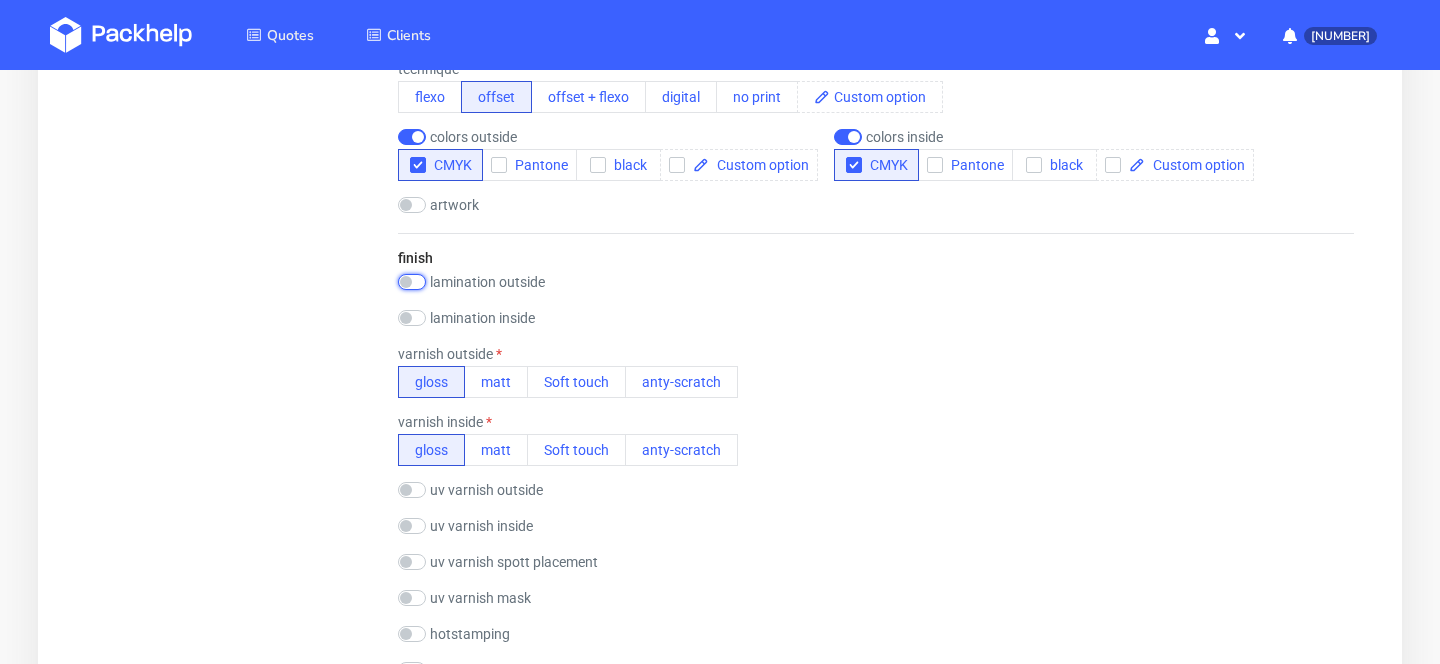 click at bounding box center [412, 282] 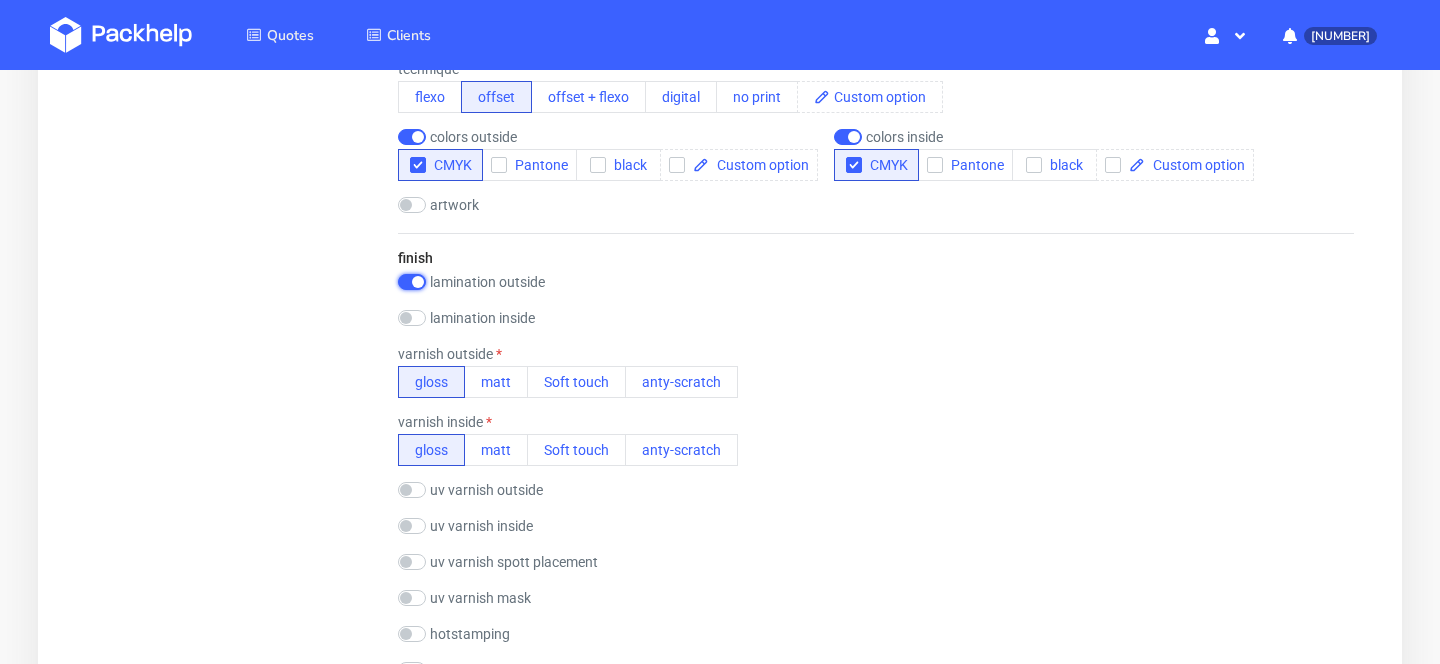 checkbox on "true" 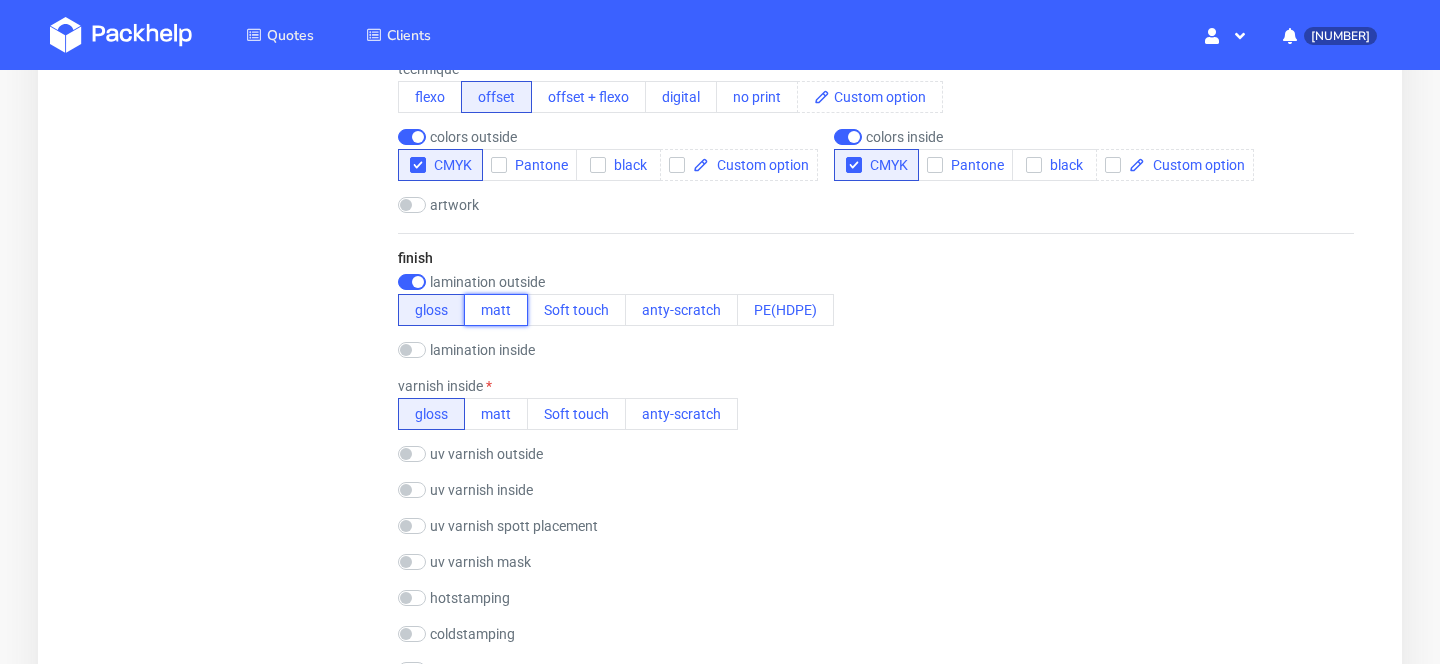 click on "matt" at bounding box center (496, 310) 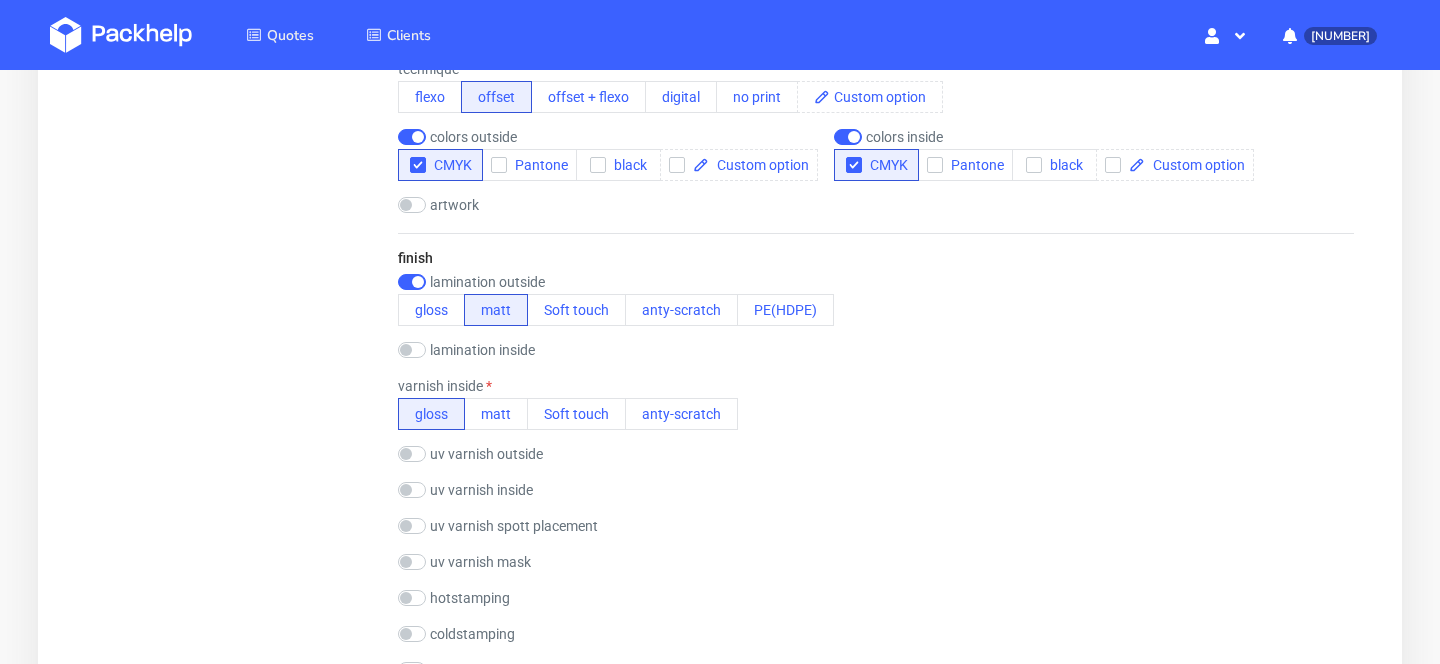 click on "finish lamination outside gloss matt Soft touch anty-scratch PE(HDPE) lamination inside gloss matt Soft touch anty-scratch PE(HDPE) varnish inside gloss matt Soft touch anty-scratch uv varnish outside gloss matt spott gloss spott matt uv varnish inside gloss matt spott gloss spott matt uv varnish spott placement uv varnish mask drop hotstamping gold silver coldstamping gold silver debossing other glitter aromatic fluorescent fotoluminescent scratch holographic" at bounding box center (876, 481) 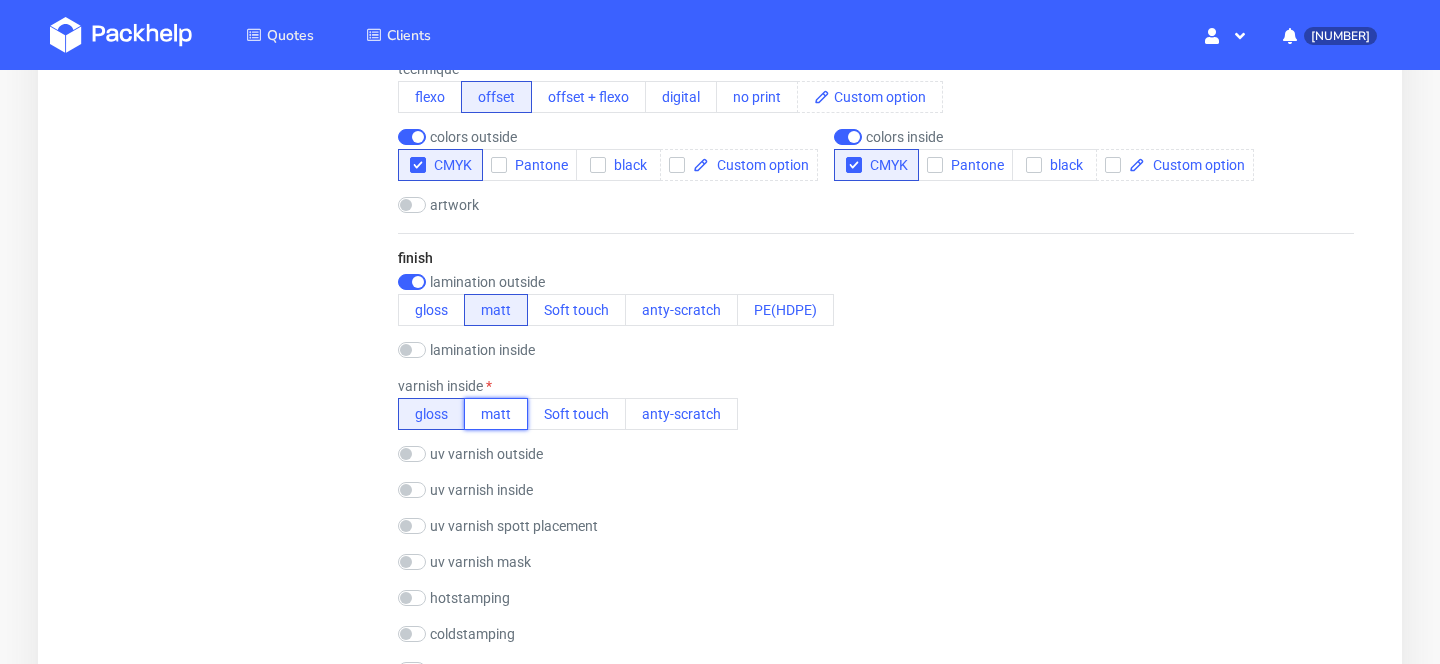 click on "matt" at bounding box center (496, 414) 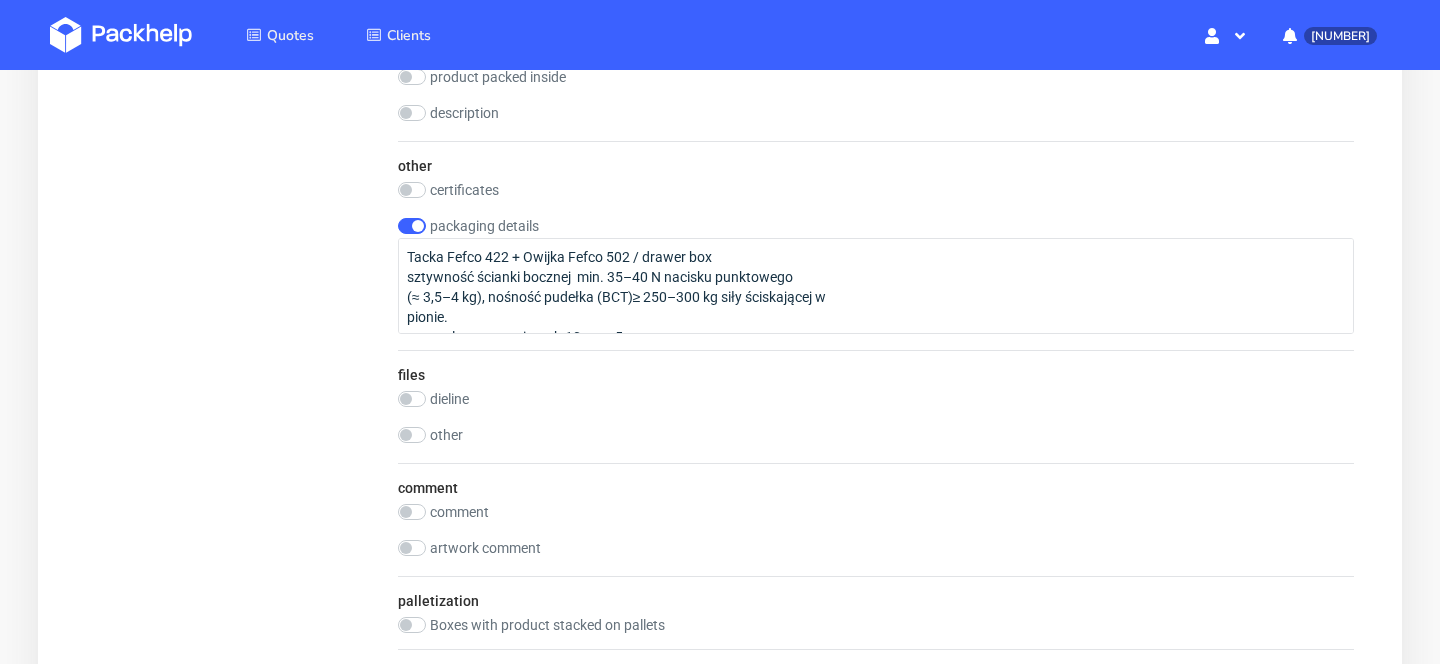 scroll, scrollTop: 2338, scrollLeft: 0, axis: vertical 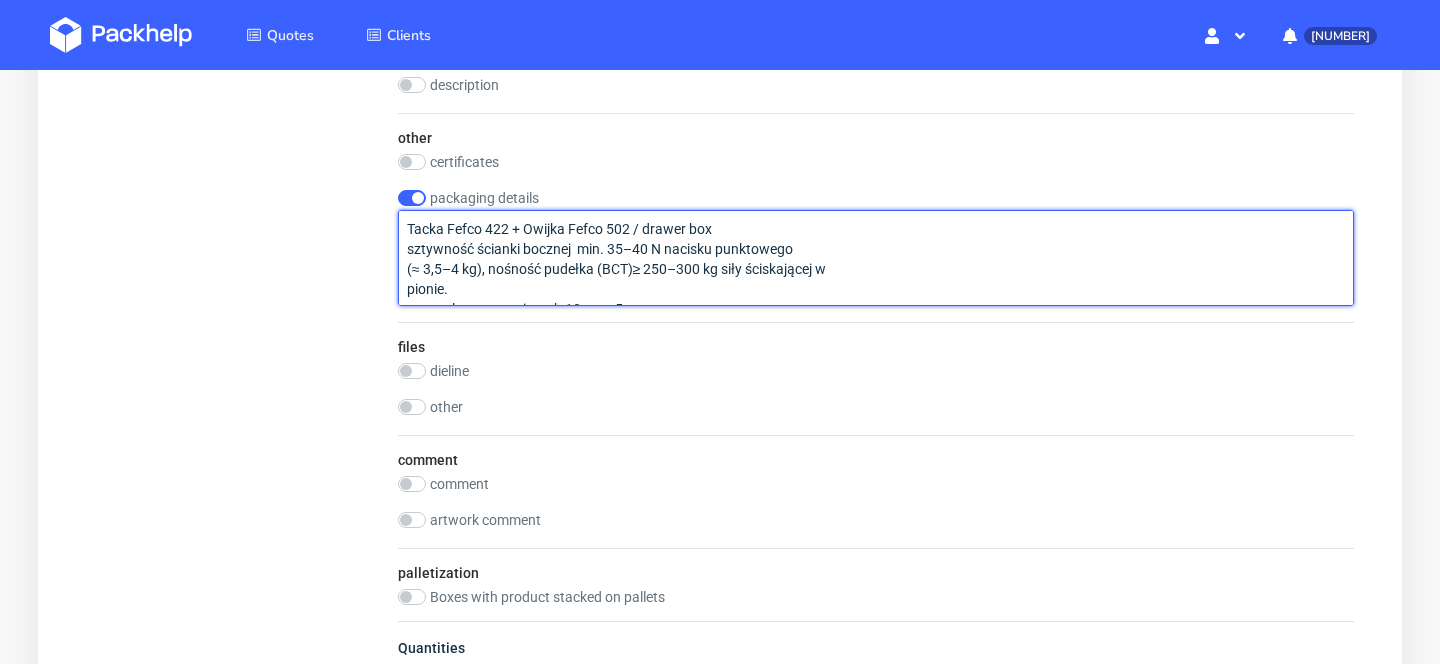 click on "Tacka Fefco 422 + Owijka Fefco 502 / drawer box
sztywność ścianki bocznej  min. 35–40 N nacisku punktowego
(≈ 3,5–4 kg), nośność pudełka (BCT)≥ 250–300 kg siły ściskającej w
pionie.
czarne logo o wymiarach 10 cm × 5 cm" at bounding box center [876, 258] 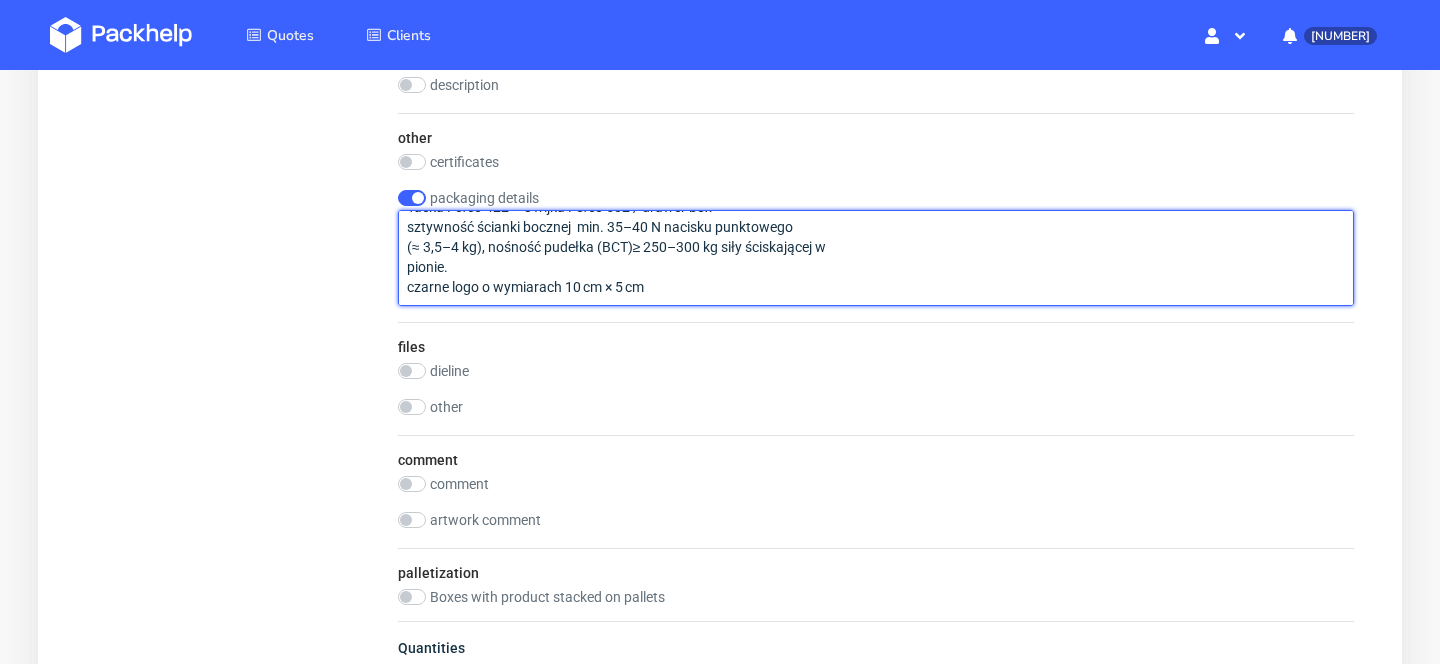 drag, startPoint x: 693, startPoint y: 288, endPoint x: 407, endPoint y: 288, distance: 286 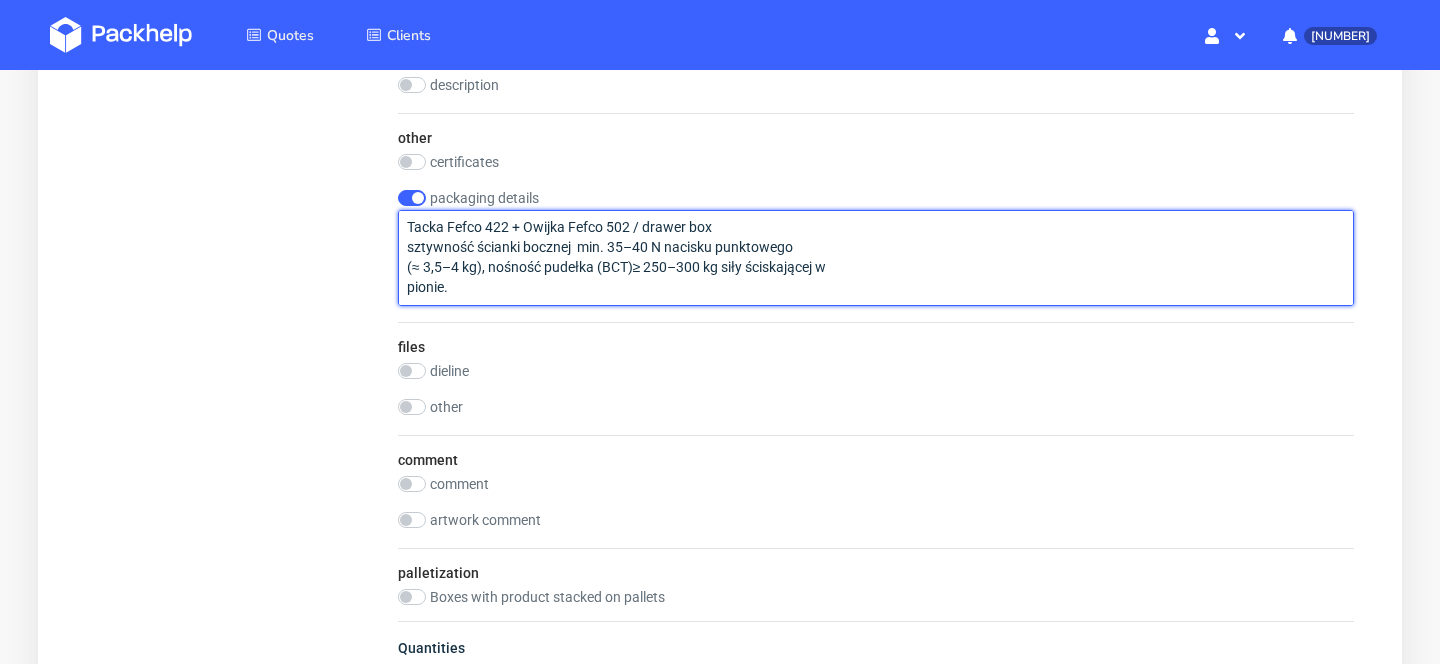 scroll, scrollTop: 2, scrollLeft: 0, axis: vertical 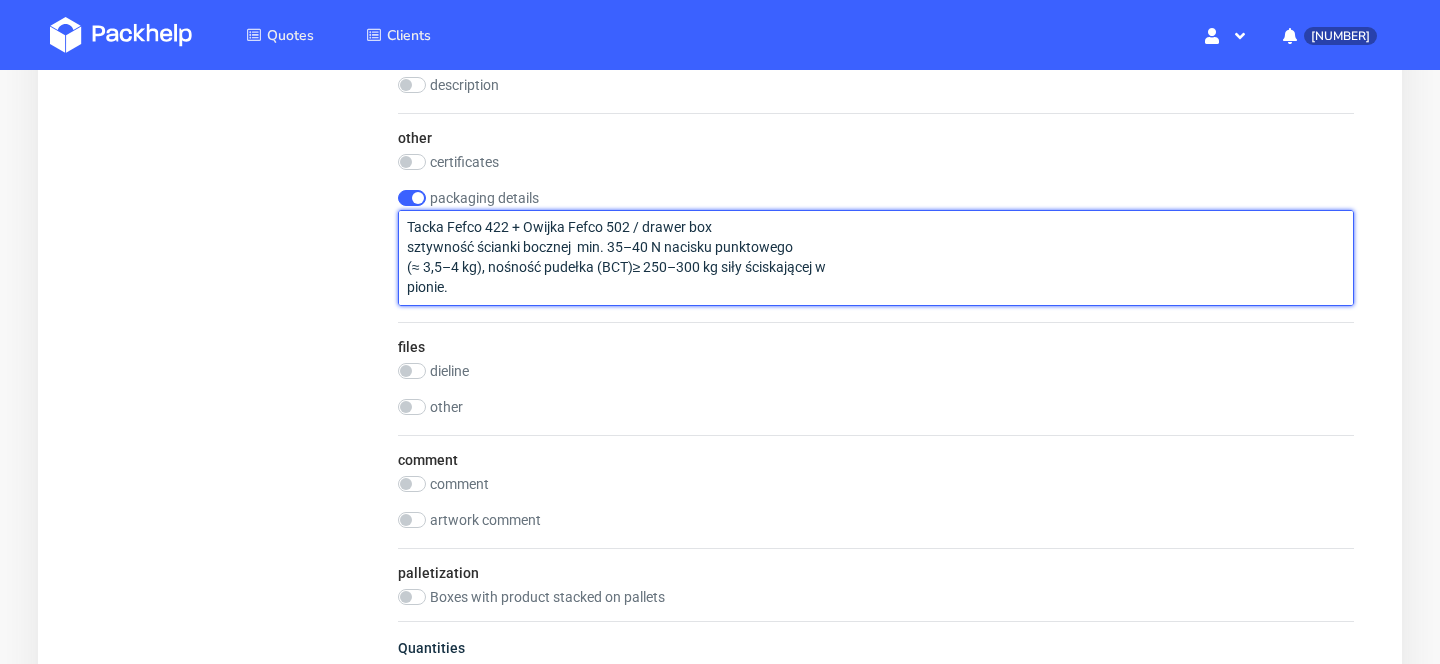 type on "Tacka Fefco 422 + Owijka Fefco 502 / drawer box
sztywność ścianki bocznej  min. 35–40 N nacisku punktowego
(≈ 3,5–4 kg), nośność pudełka (BCT)≥ 250–300 kg siły ściskającej w
pionie." 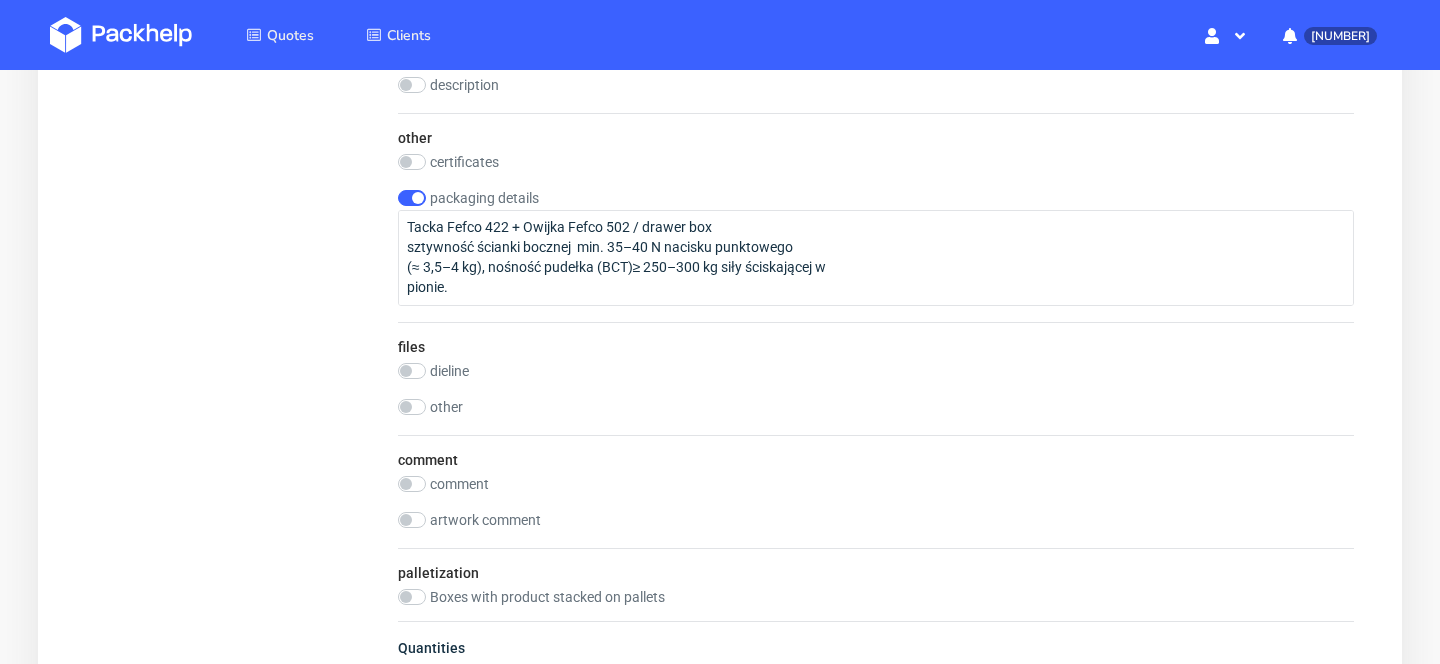 click on "files dieline drop other drop" at bounding box center [876, 378] 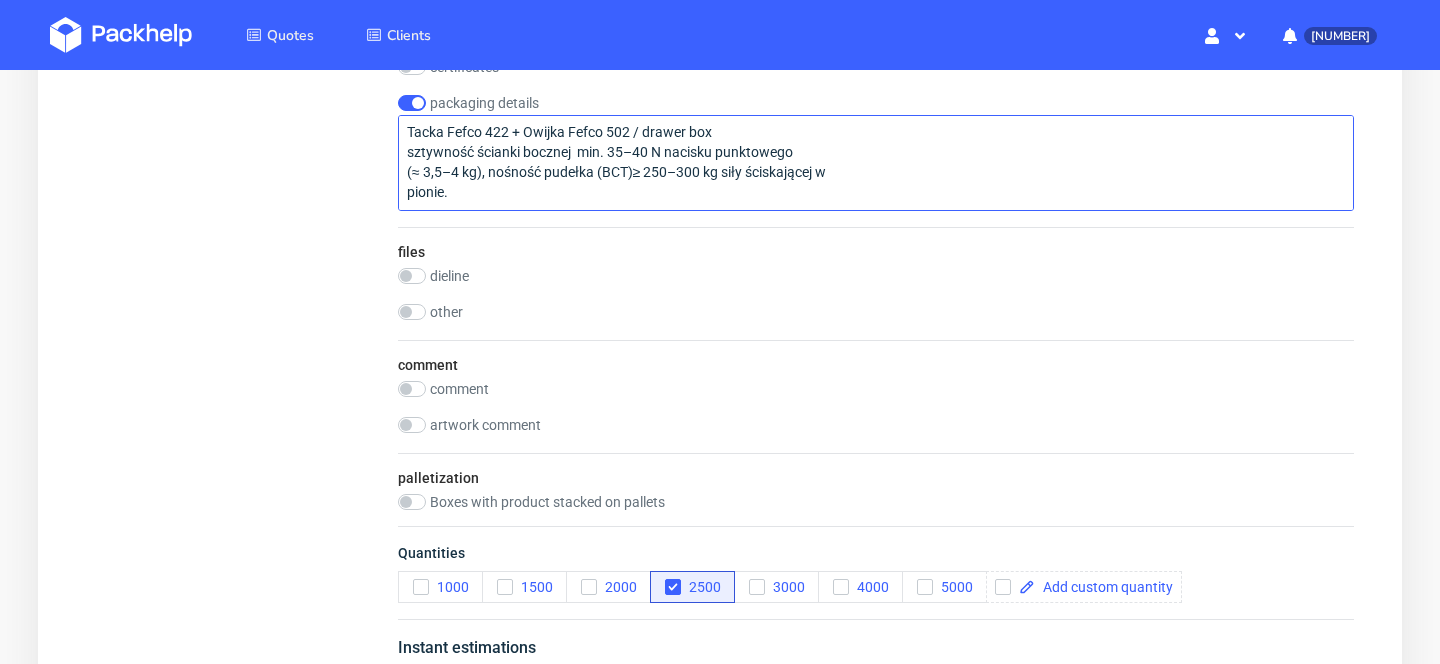 scroll, scrollTop: 2434, scrollLeft: 0, axis: vertical 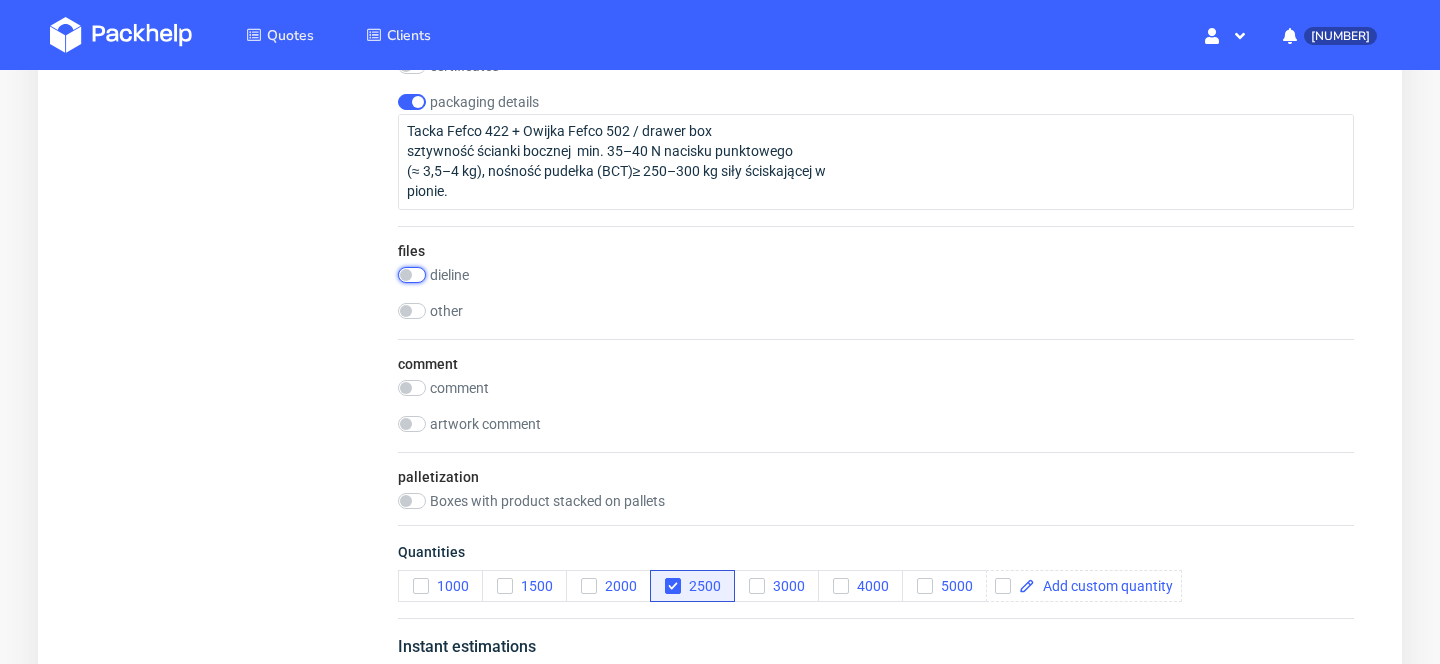 click at bounding box center [412, 275] 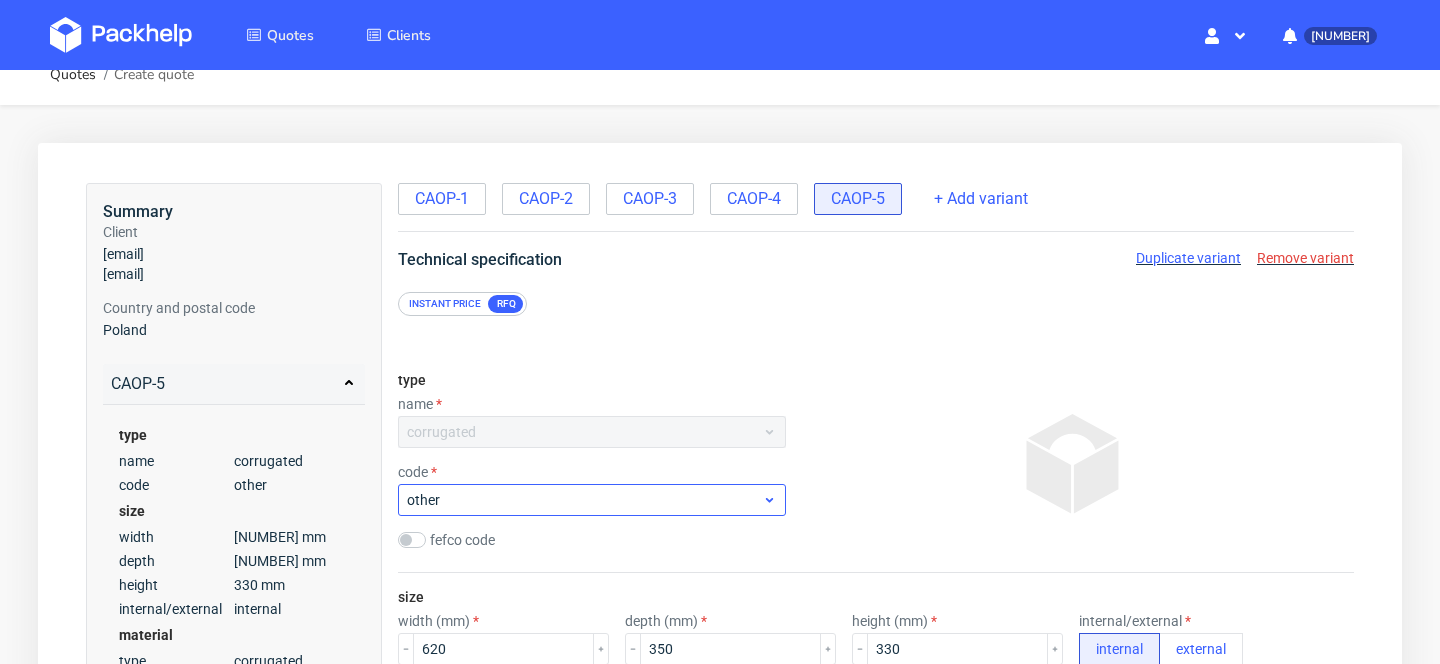 scroll, scrollTop: 0, scrollLeft: 0, axis: both 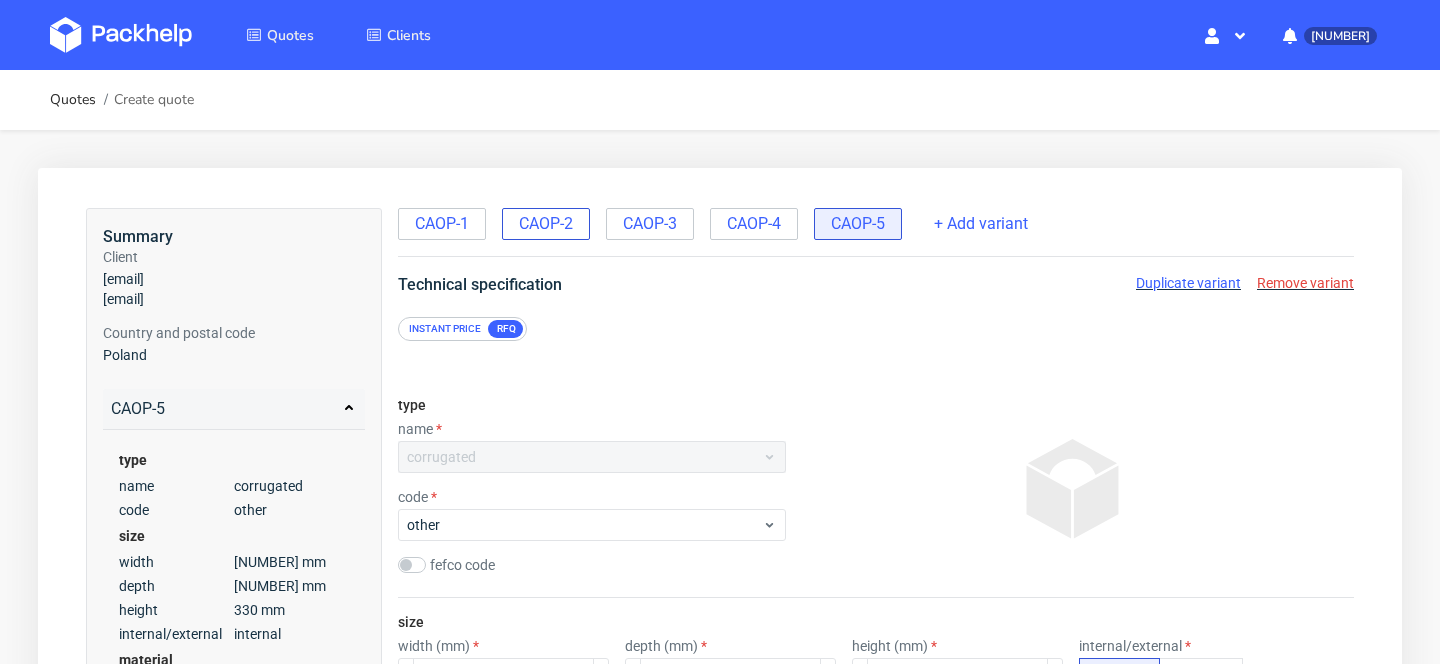 click on "CAOP-2" at bounding box center (546, 224) 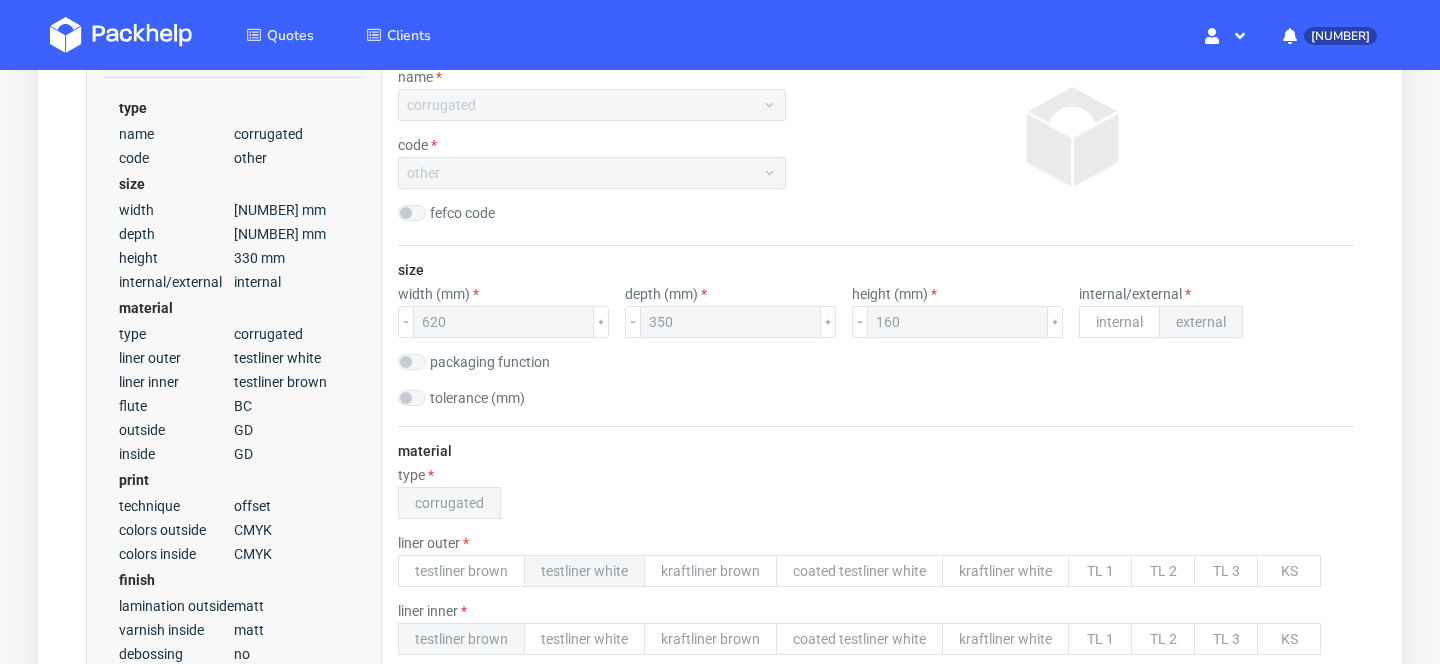 scroll, scrollTop: 11, scrollLeft: 0, axis: vertical 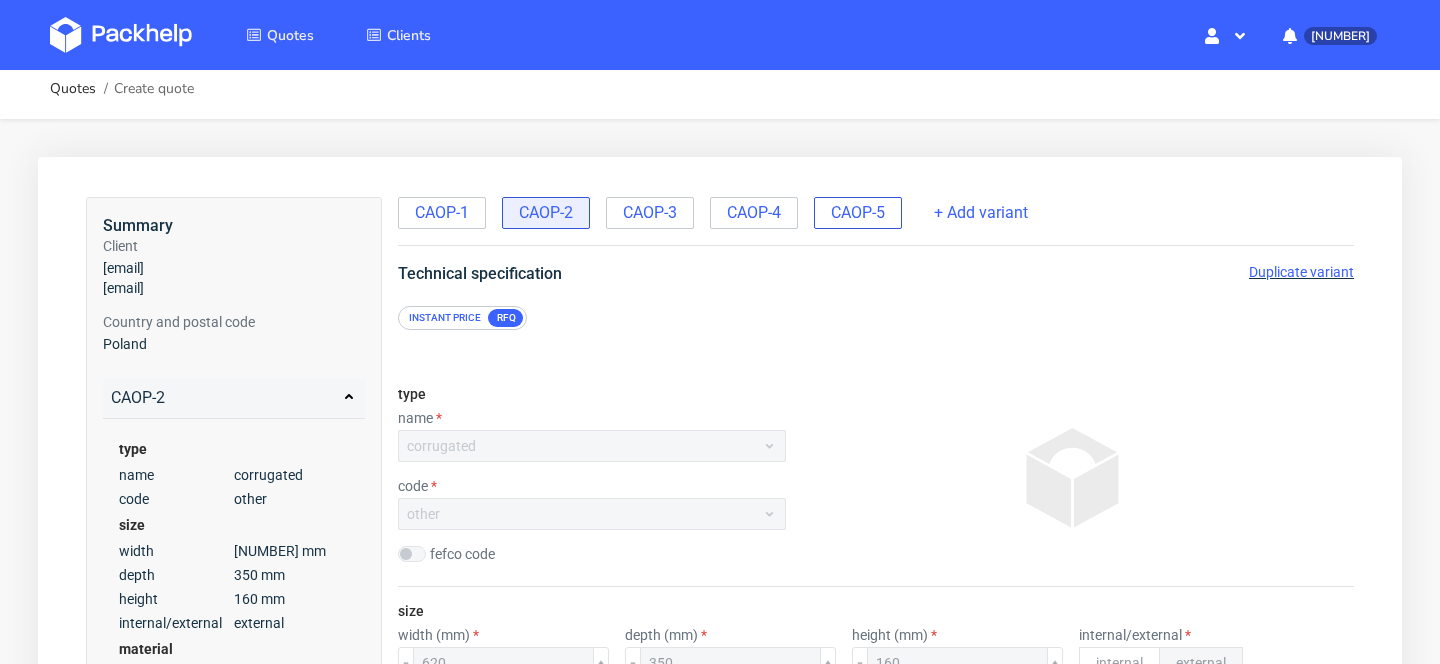 click on "CAOP-5" at bounding box center [858, 213] 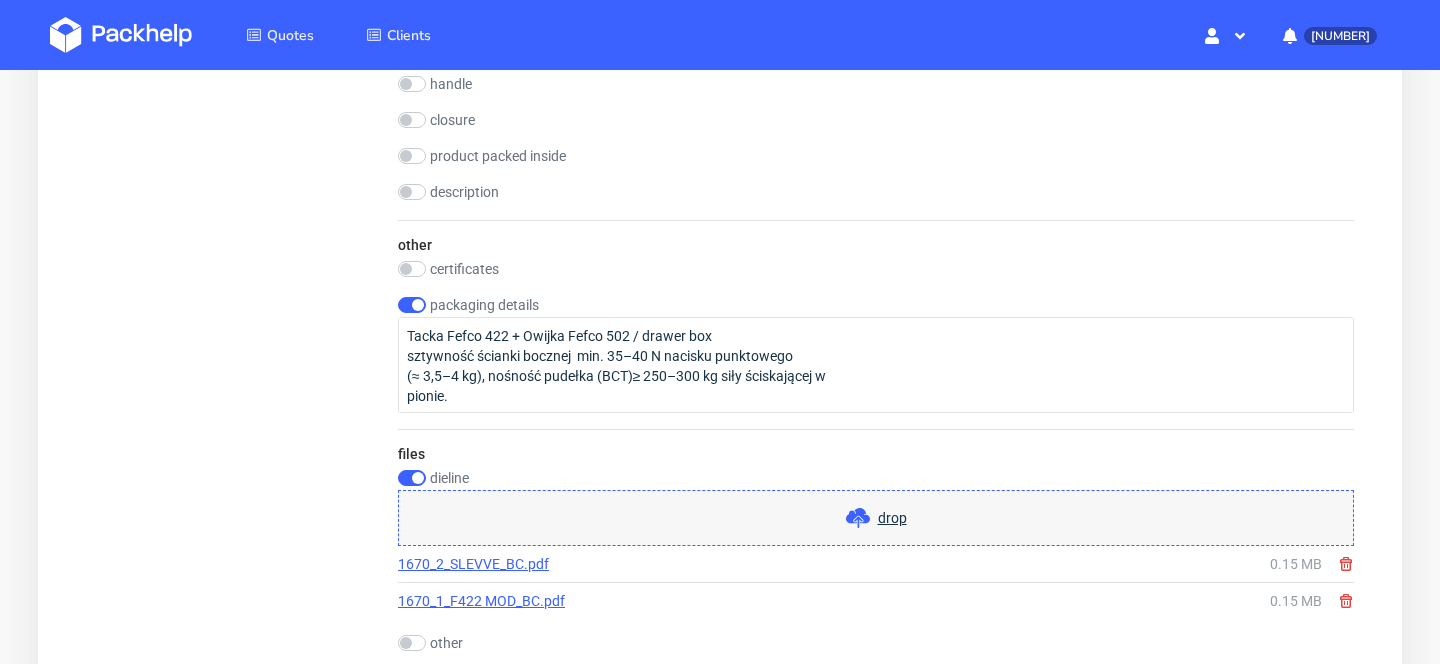 scroll, scrollTop: 2901, scrollLeft: 0, axis: vertical 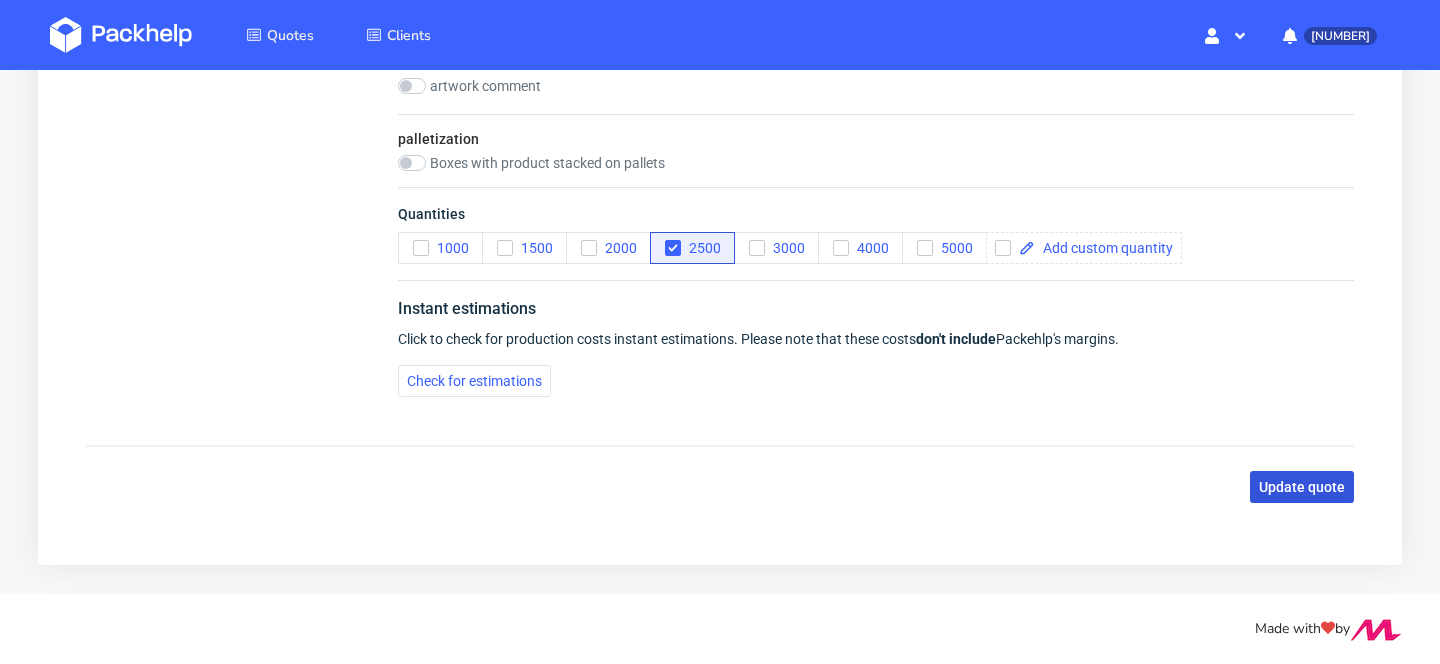 click on "Update quote" at bounding box center [1302, 487] 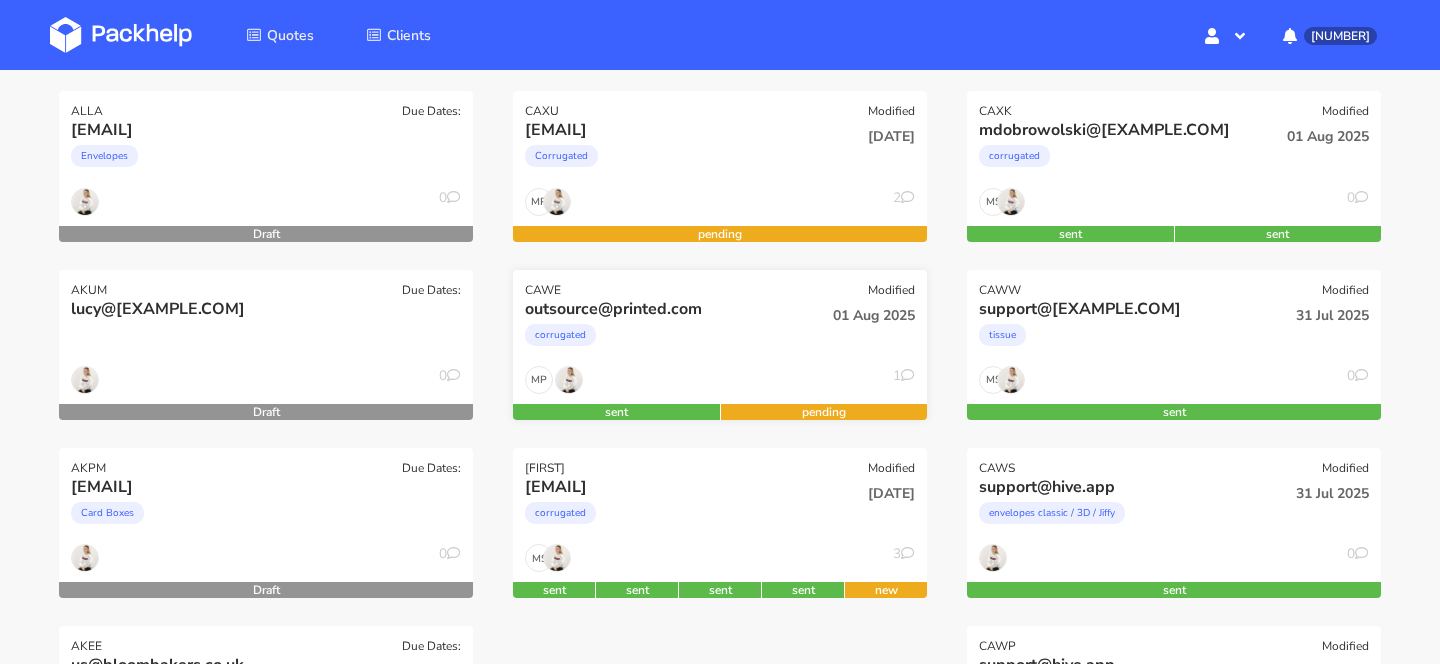 scroll, scrollTop: 260, scrollLeft: 0, axis: vertical 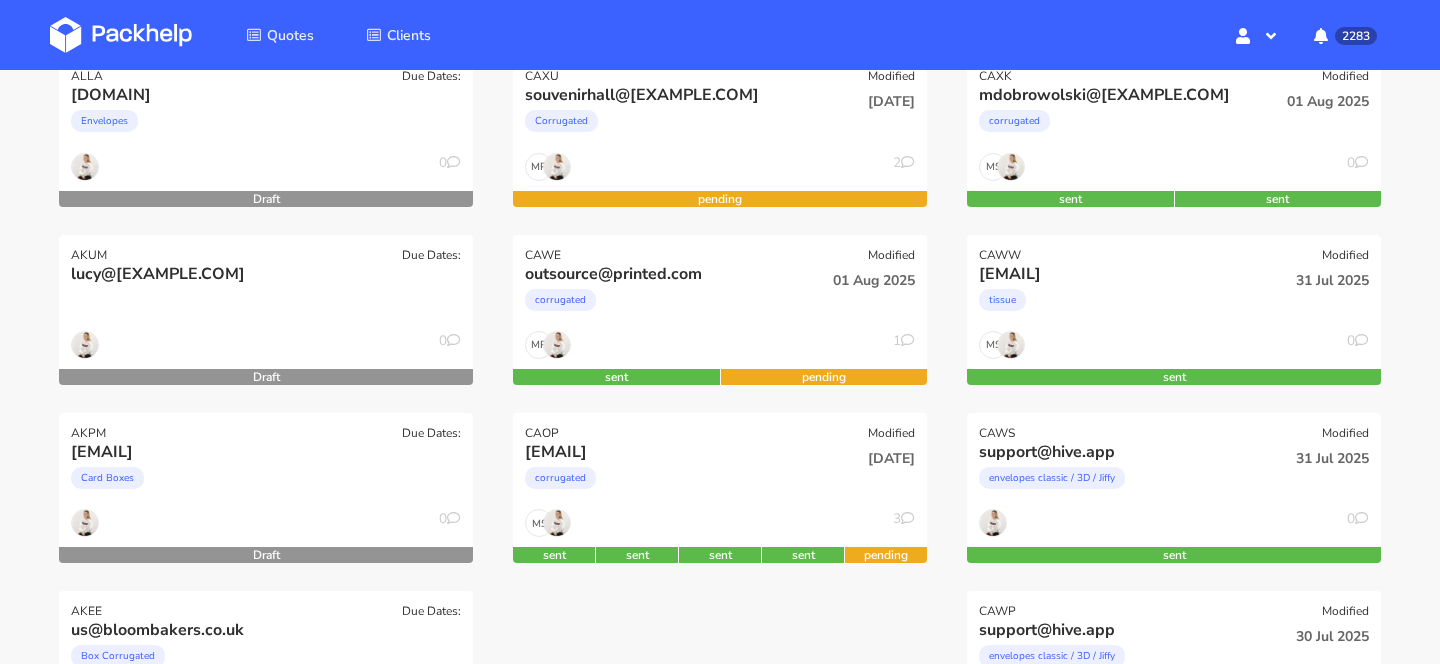 click on "ALLA Due Dates: [USER]@[example.com] Envelopes 0 Draft AKUM Due Dates: [USER]@[example.com] 0 Draft AKPM Due Dates: [USER]@[example.com] Card Boxes 0 Draft AKEE Due Dates: [USER]@[example.com] Box Corrugated 0 Draft AJGO Due Dates: [USER]@[example.com] Card Boxes 0 Draft AJFX Due Dates: [USER]@[example.com] 0 Draft AITC Due Dates: [USER]@[example.com] 0 Draft AHII Due Dates: [FIRST] [LAST] Box Corrugated Offset 0 Draft AGZO Due Dates: [LAST] Box Corrugated Flexo 0 Draft AGRD Due Dates: [USER]@[example.com] Draft" at bounding box center (266, 948) 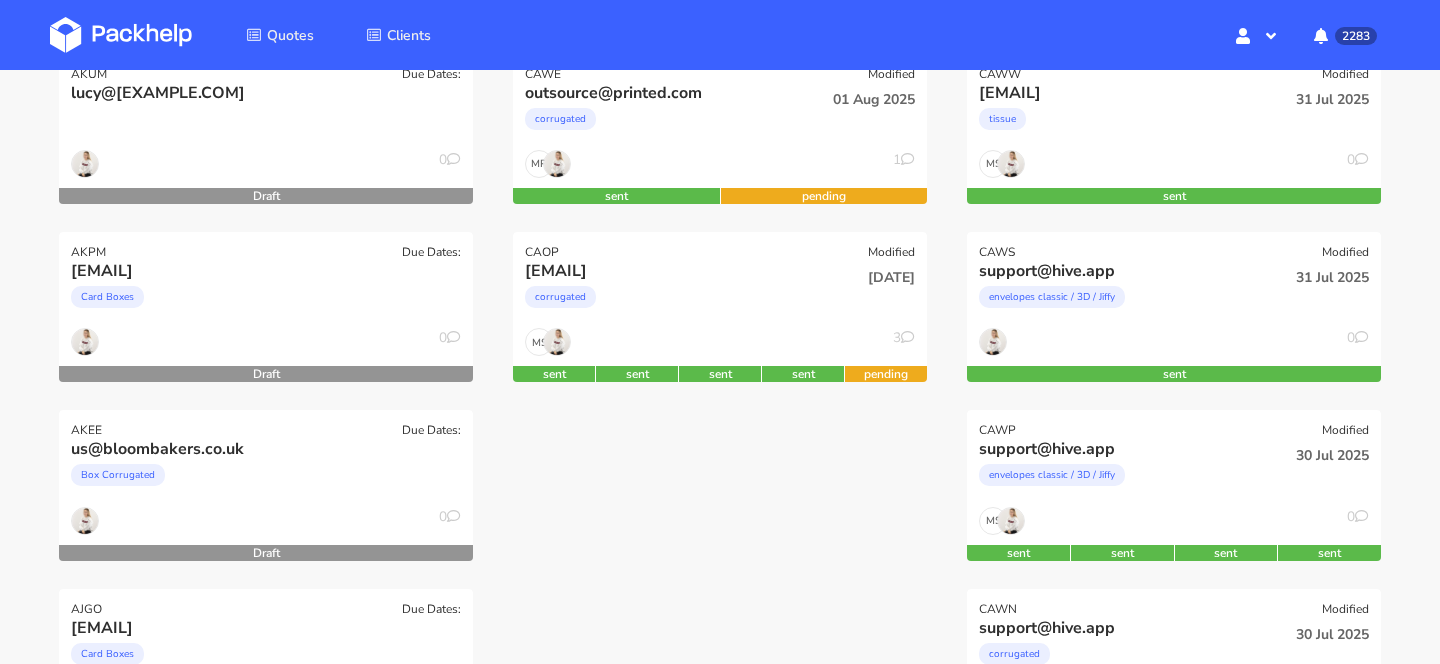 scroll, scrollTop: 0, scrollLeft: 0, axis: both 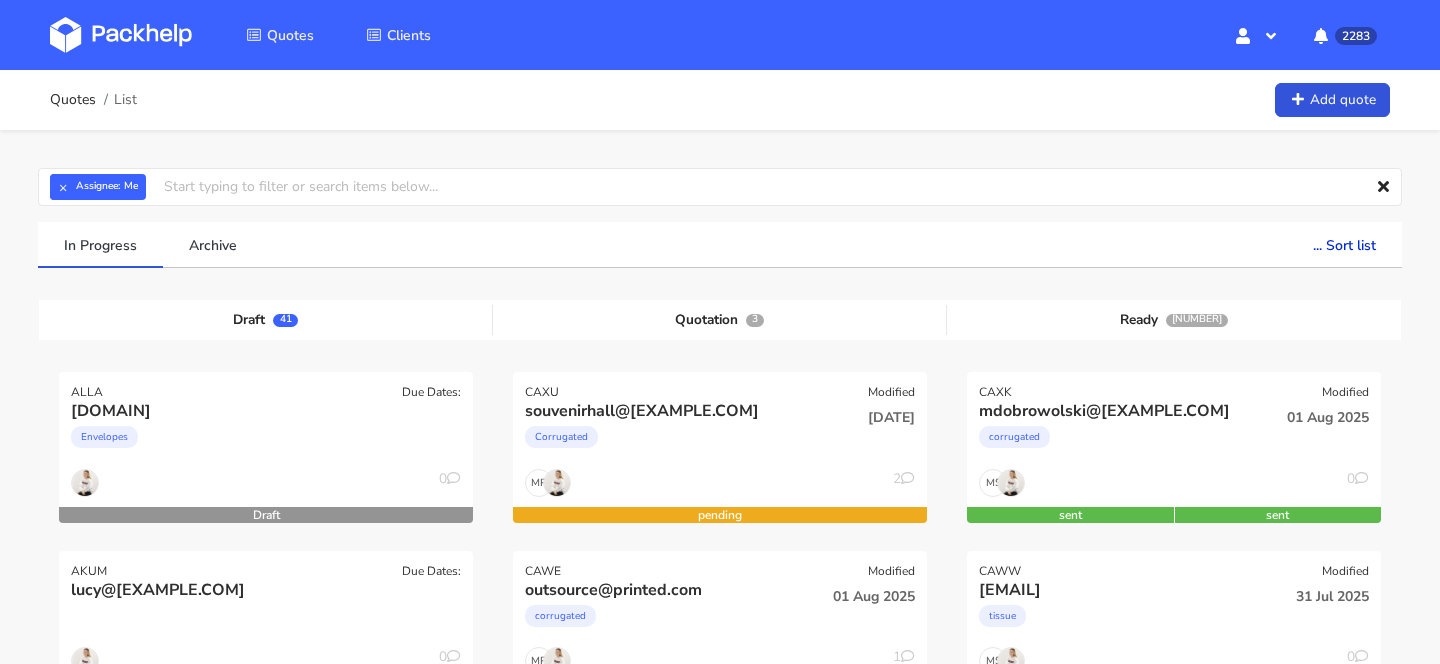 click at bounding box center (121, 35) 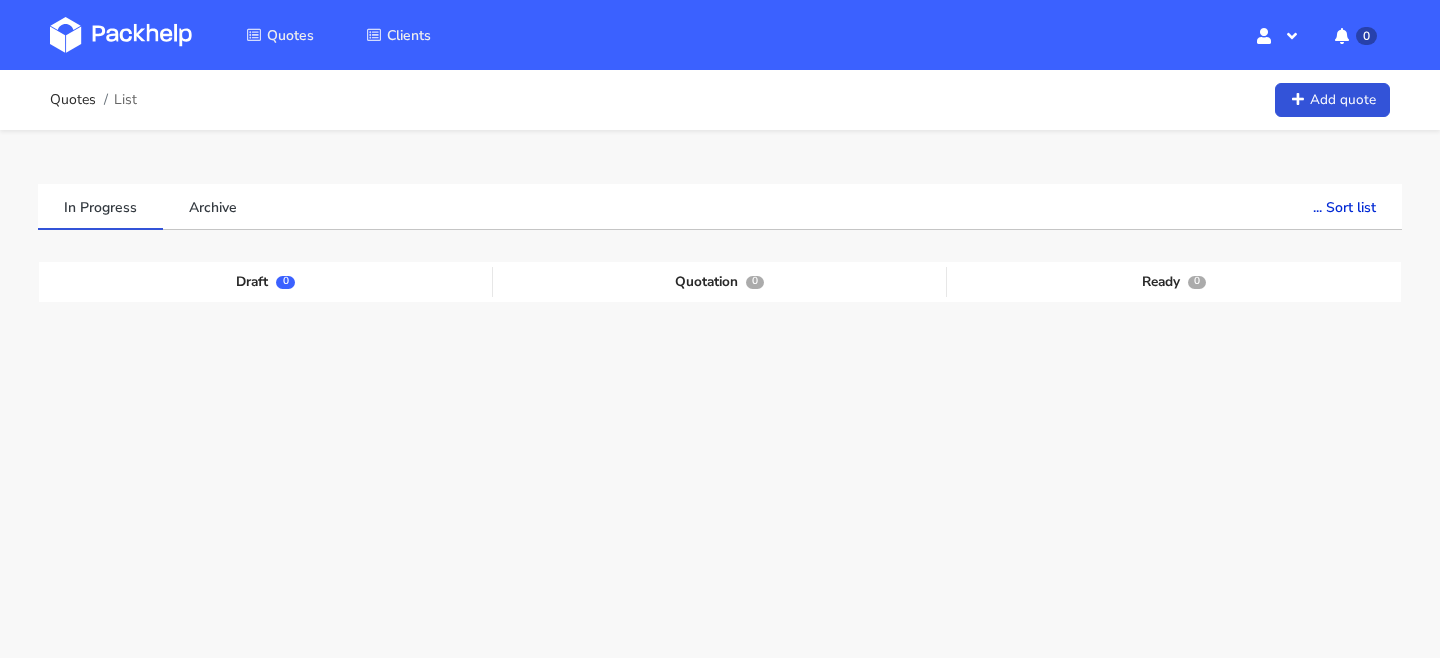 scroll, scrollTop: 0, scrollLeft: 0, axis: both 